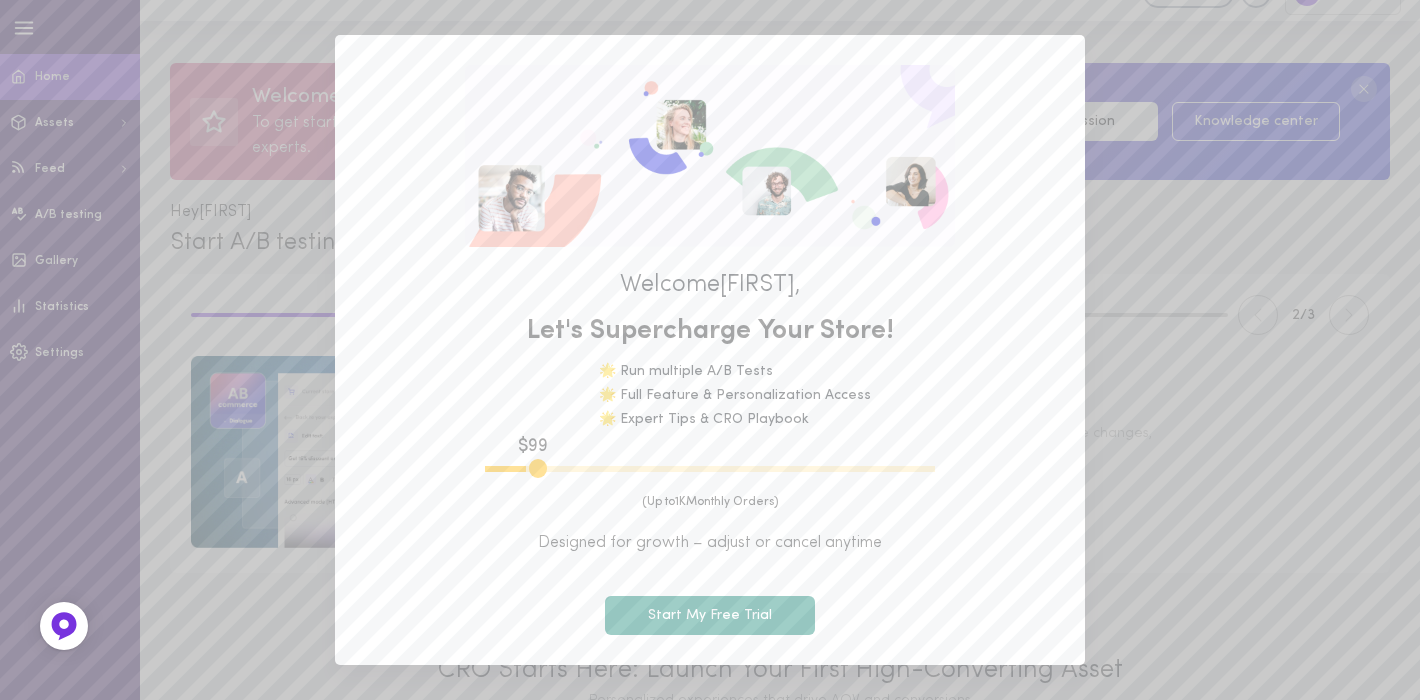 scroll, scrollTop: 115, scrollLeft: 0, axis: vertical 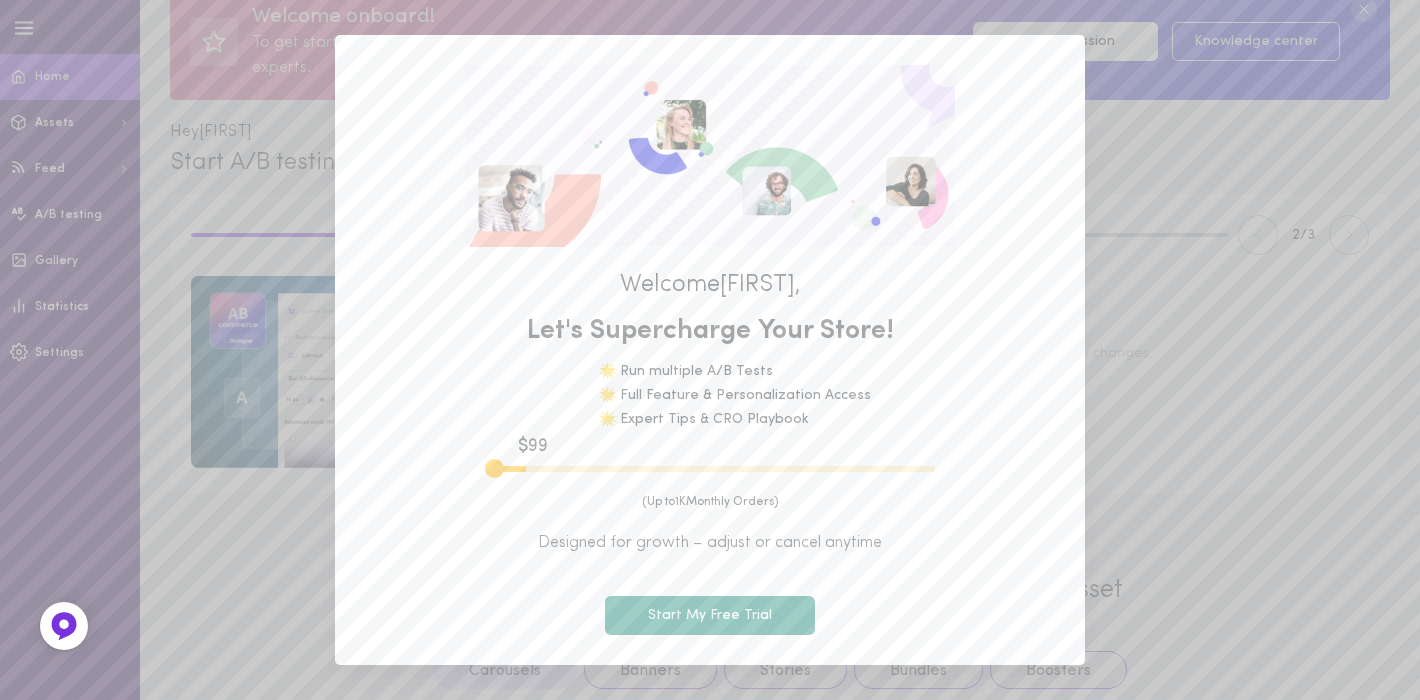 drag, startPoint x: 541, startPoint y: 459, endPoint x: 492, endPoint y: 458, distance: 49.010204 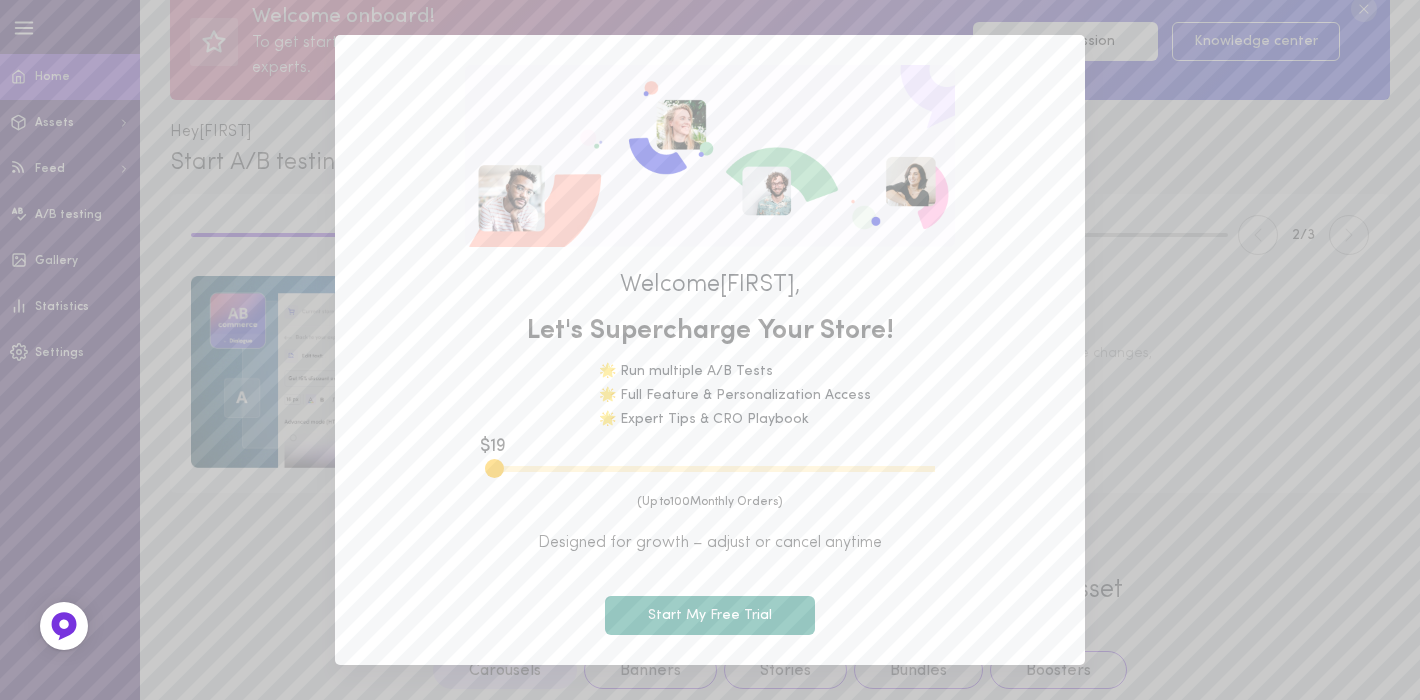 drag, startPoint x: 493, startPoint y: 468, endPoint x: 429, endPoint y: 467, distance: 64.00781 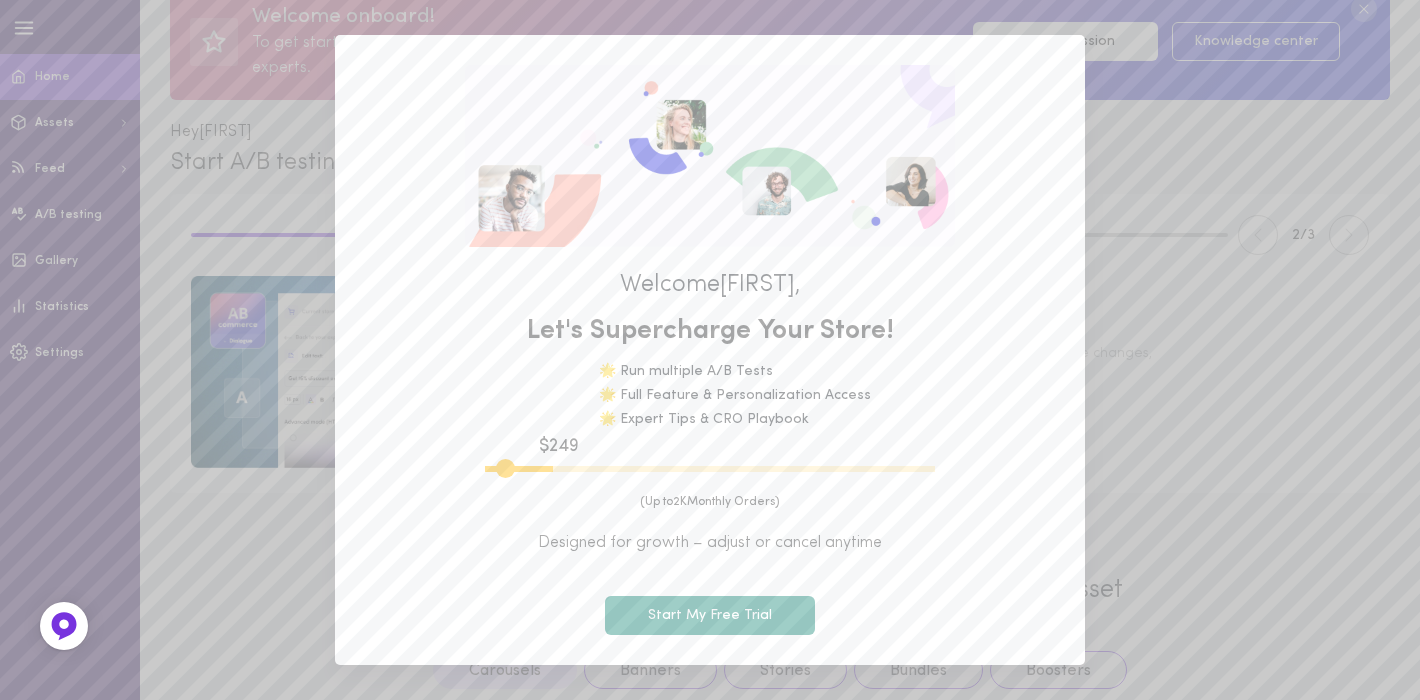 type on "100" 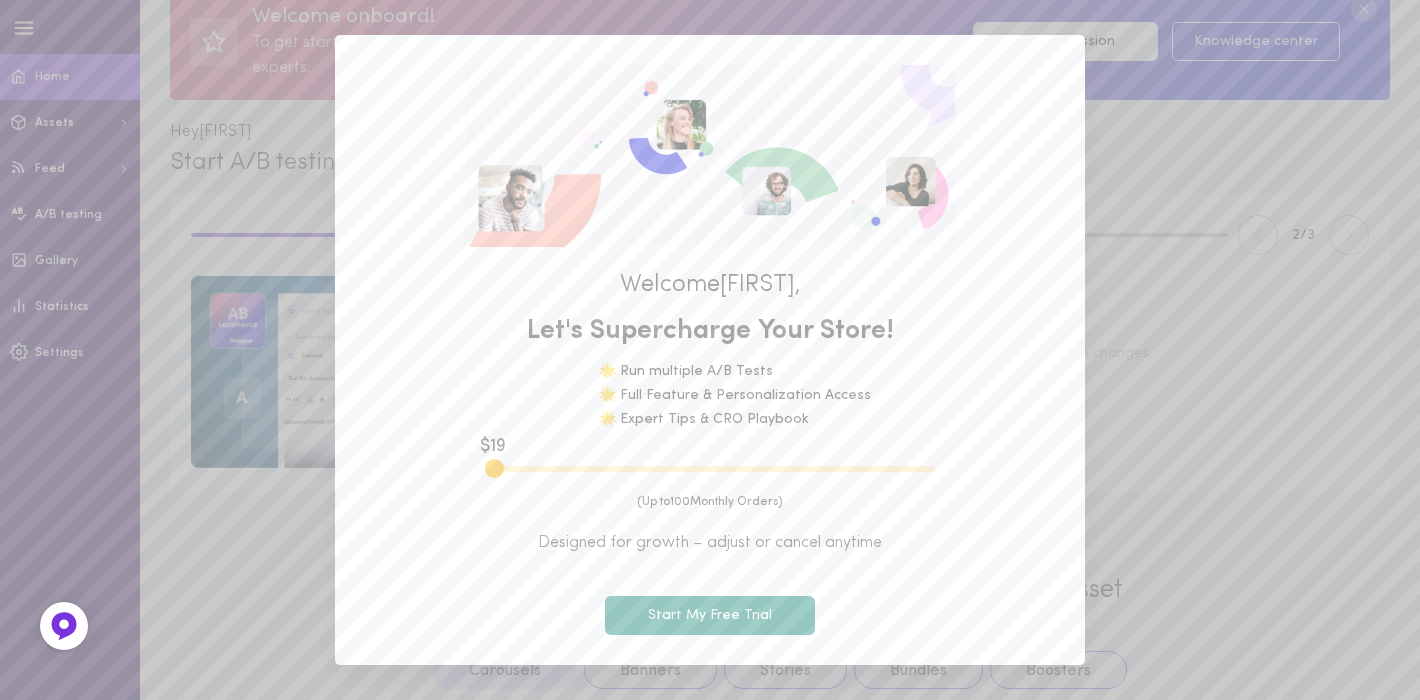 drag, startPoint x: 492, startPoint y: 474, endPoint x: 406, endPoint y: 489, distance: 87.29834 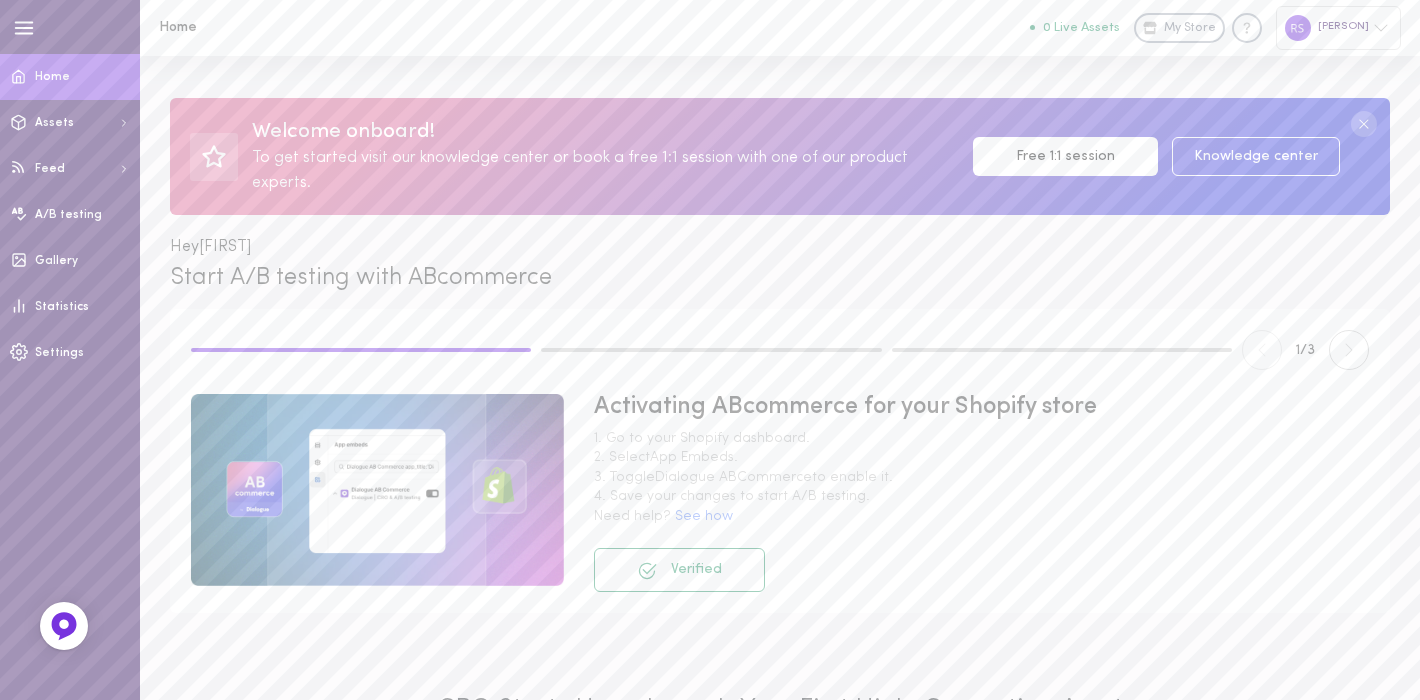 scroll, scrollTop: 0, scrollLeft: 0, axis: both 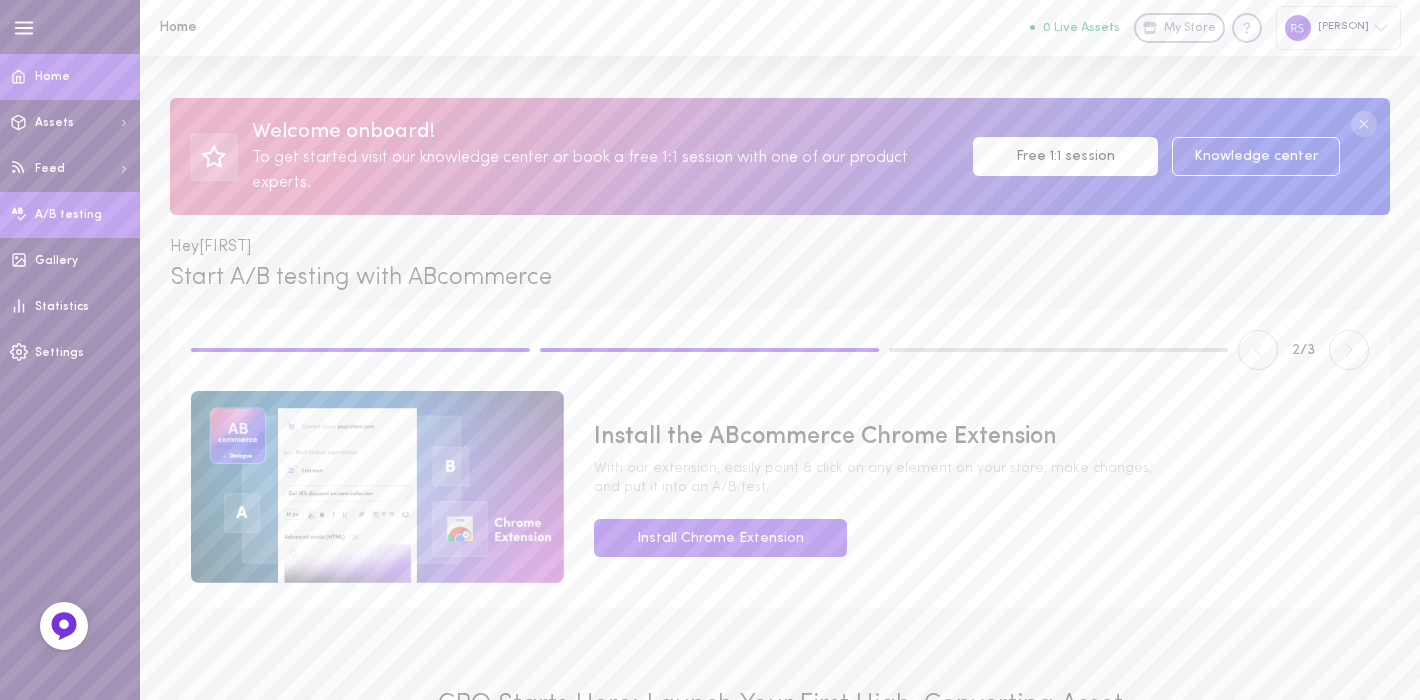 click on "A/B testing" at bounding box center (70, 215) 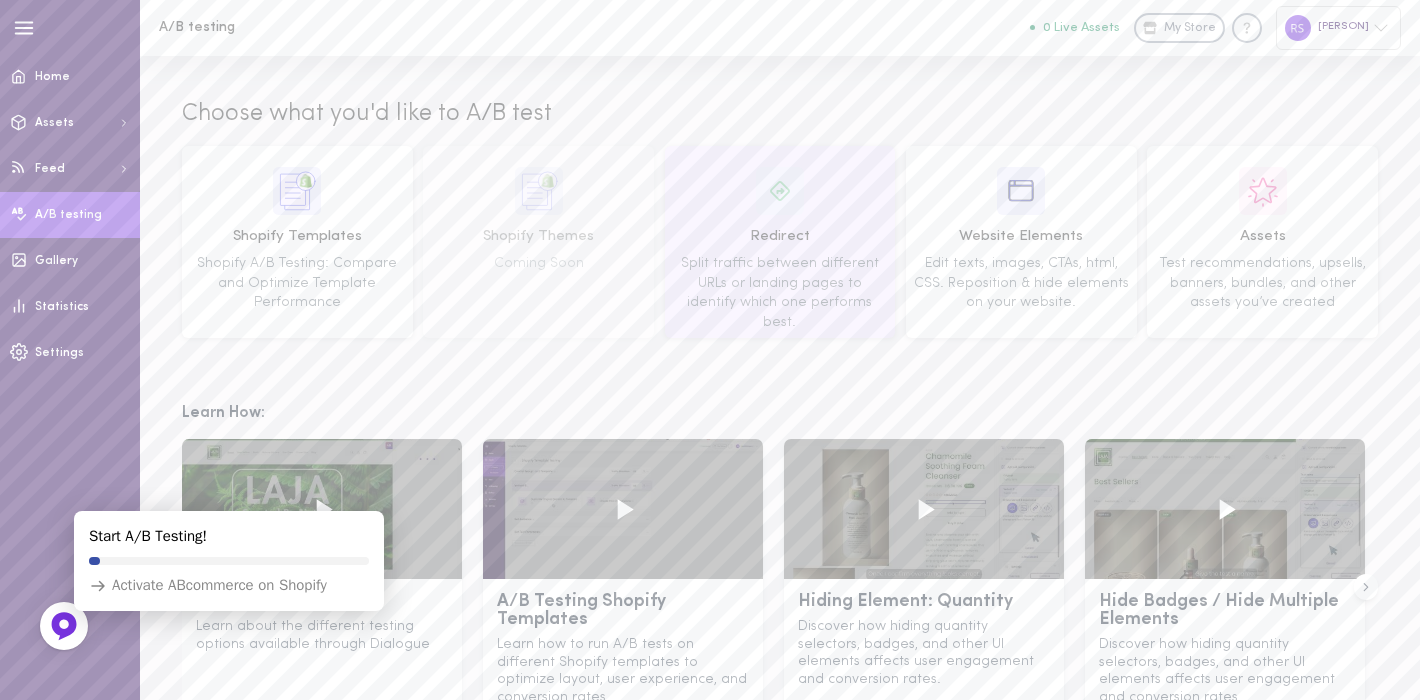 click on "Split traffic between different URLs or landing pages to identify which one performs best." at bounding box center (780, 293) 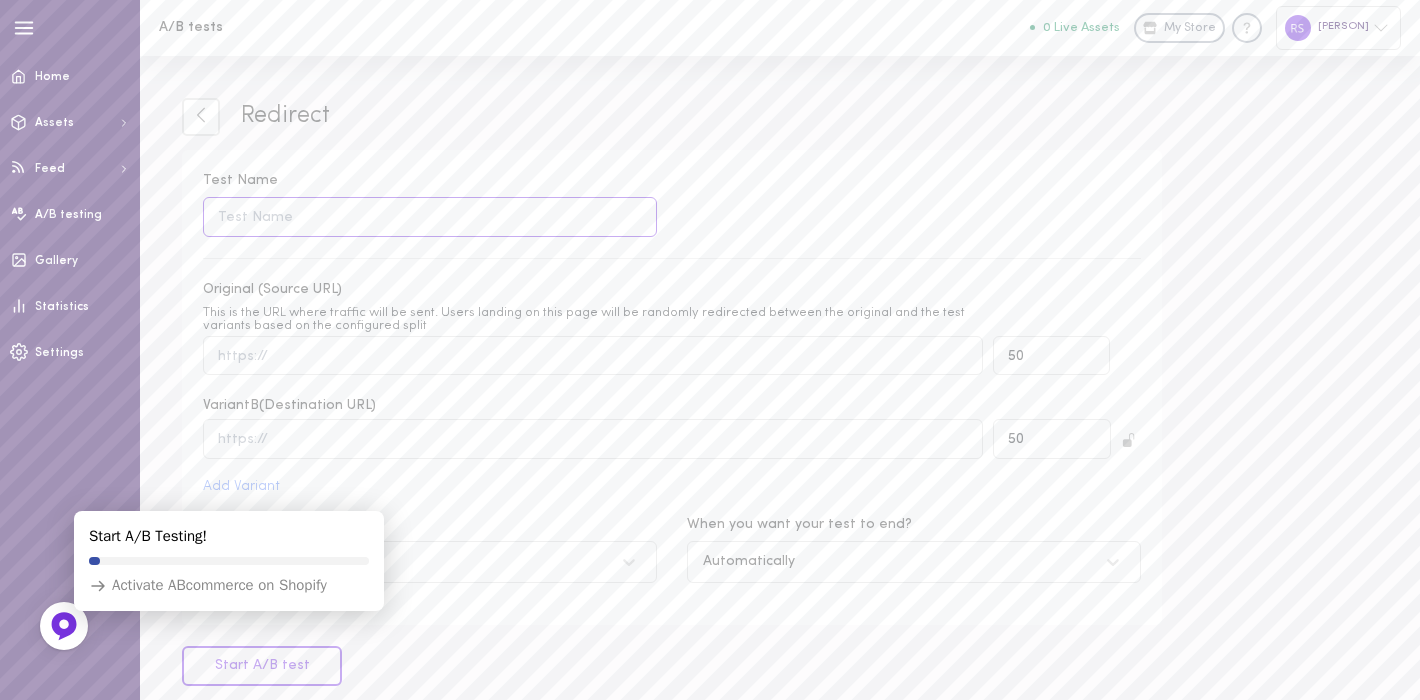 click on "Test Name" at bounding box center (430, 216) 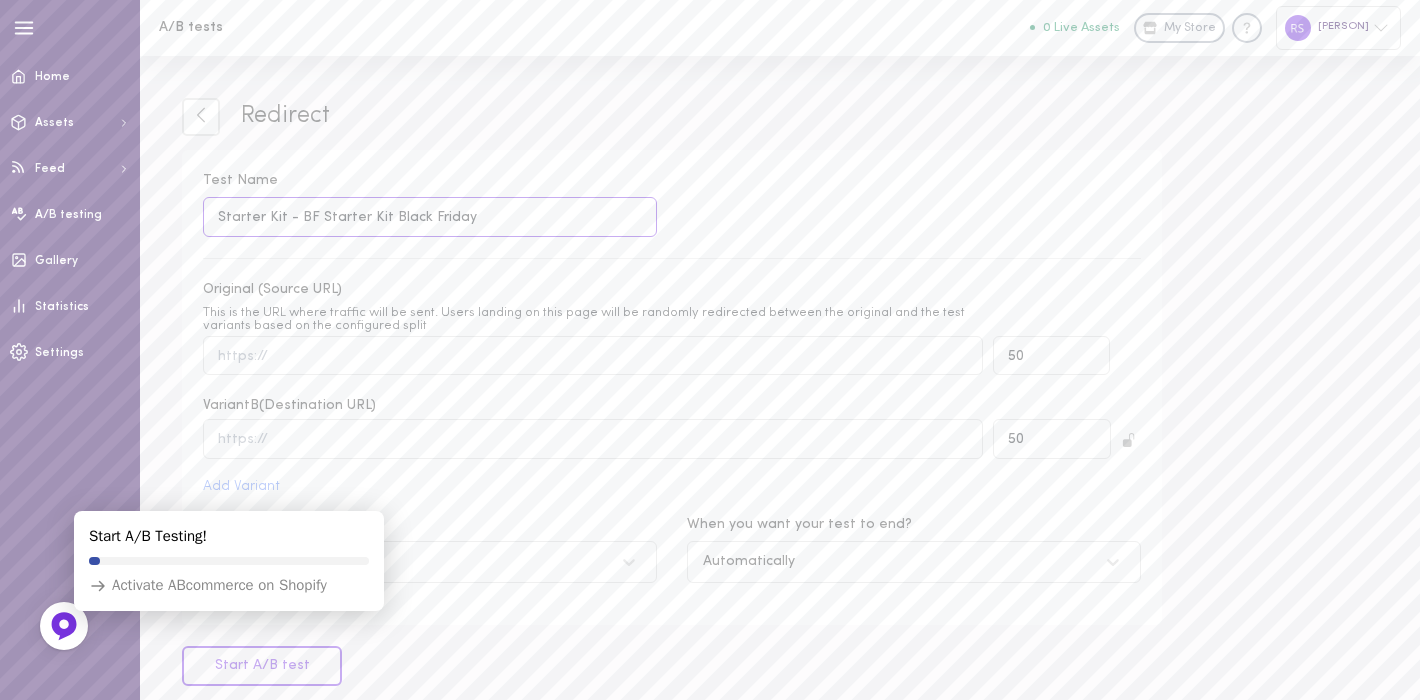 click on "Starter Kit - BF Starter Kit Black Friday" at bounding box center (430, 216) 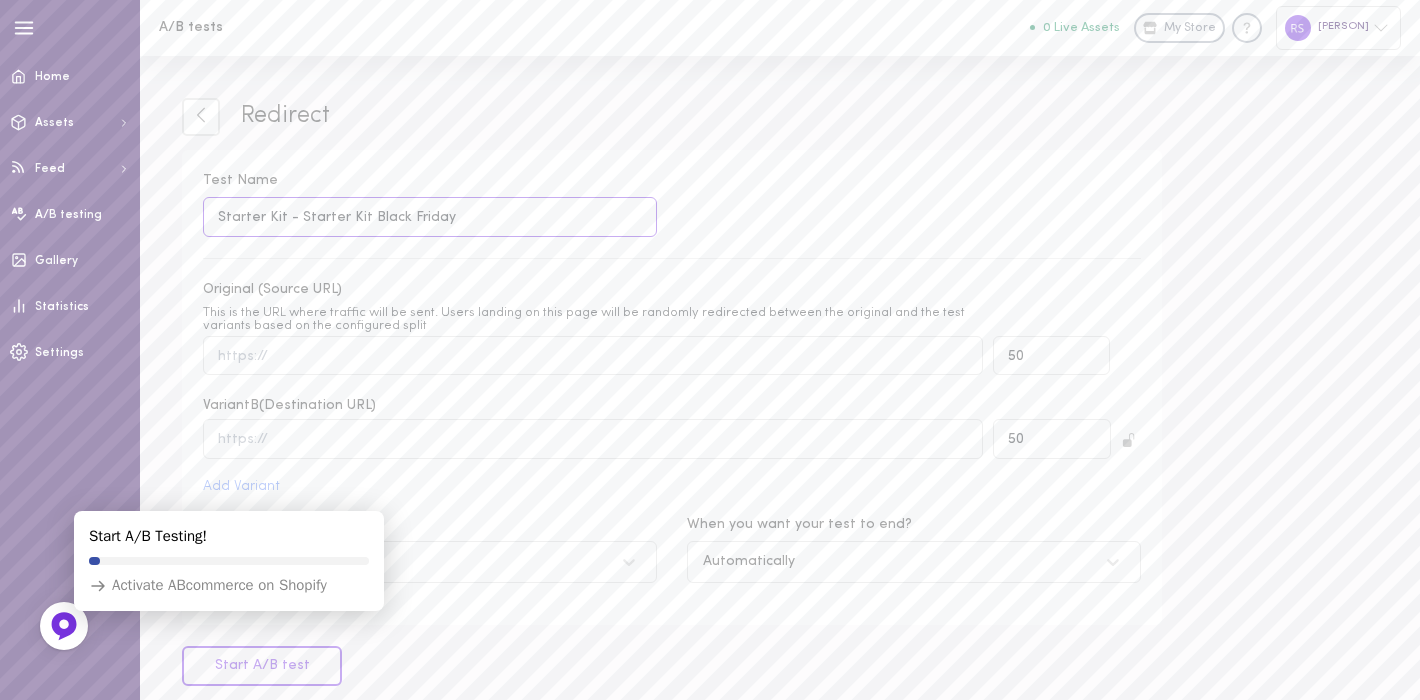 type on "Starter Kit - Starter Kit Black Friday" 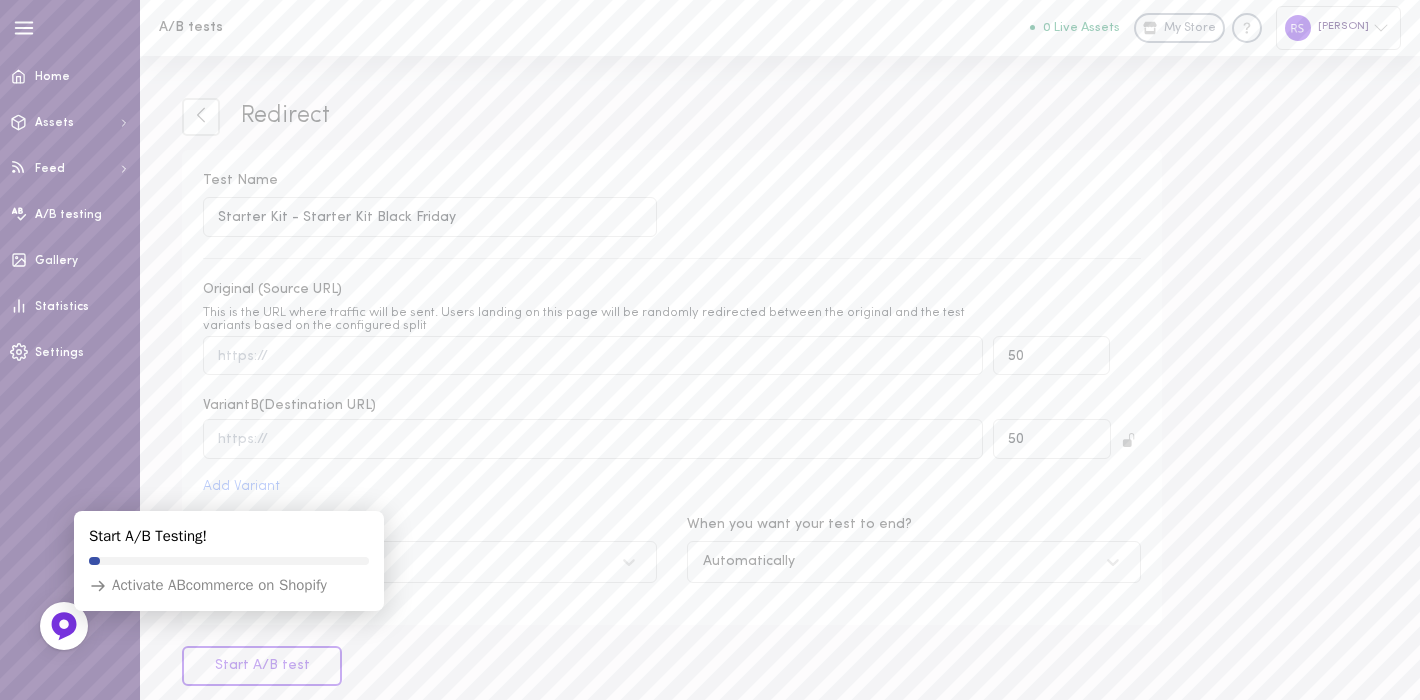click on "Original (Source URL) This is the URL where traffic will be sent. Users landing on this page will be randomly redirected between the original and the test variants based on the configured split 50 Variant  B  (Destination URL) 50 Add Variant" at bounding box center (672, 387) 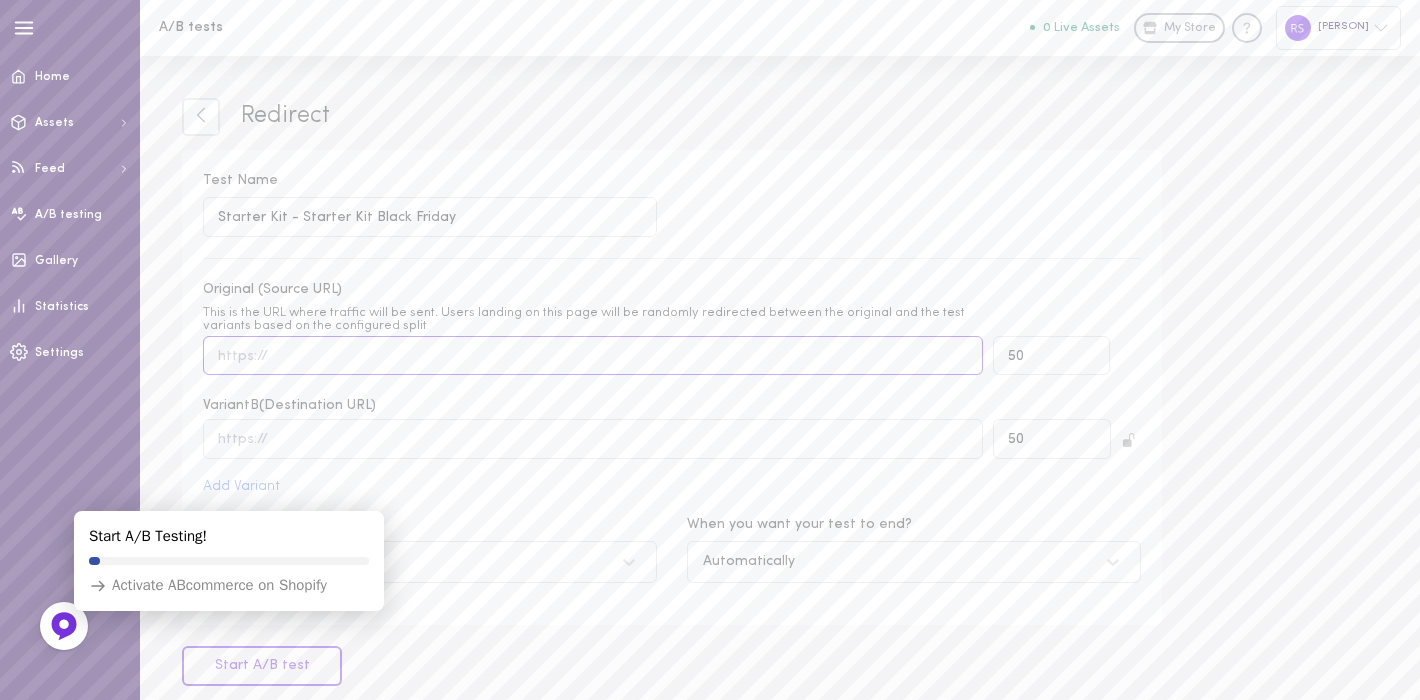 click on "Original (Source URL) This is the URL where traffic will be sent. Users landing on this page will be randomly redirected between the original and the test variants based on the configured split" at bounding box center (593, 355) 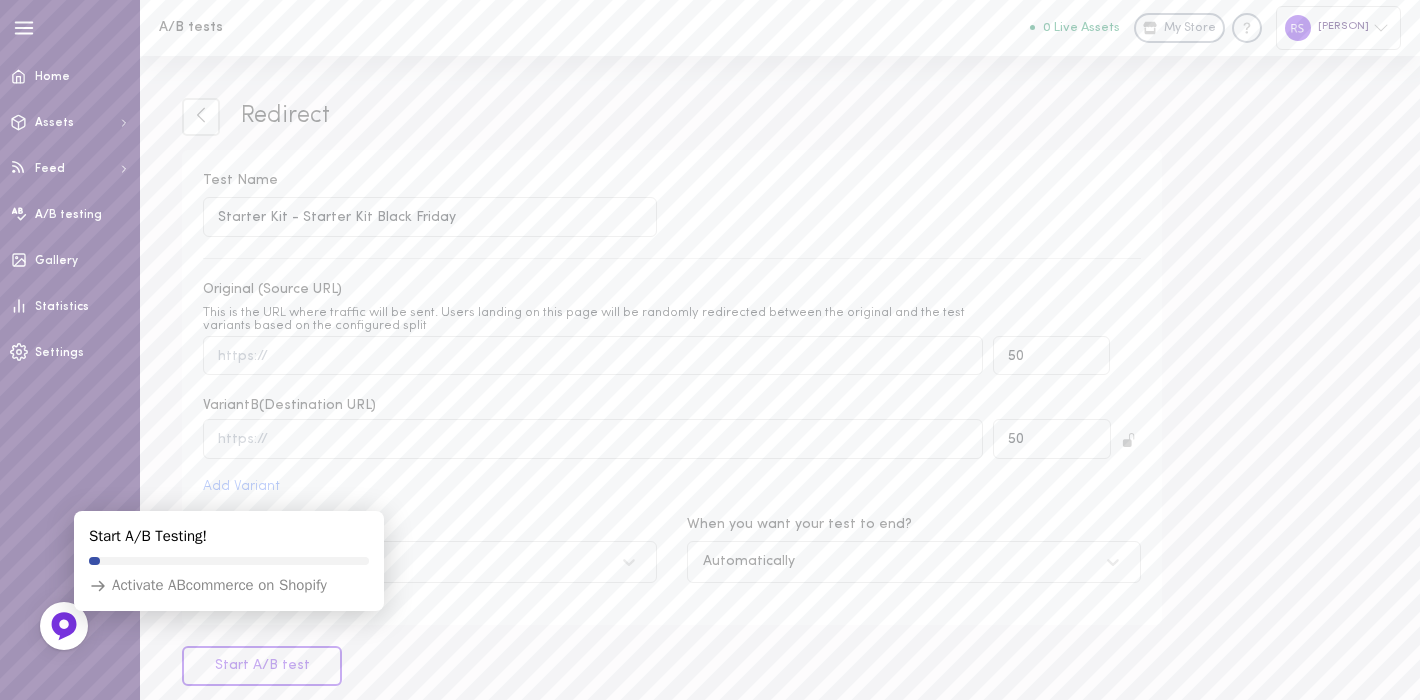 click on "Original (Source URL) This is the URL where traffic will be sent. Users landing on this page will be randomly redirected between the original and the test variants based on the configured split 50 Variant  B  (Destination URL) 50 Add Variant" at bounding box center [672, 387] 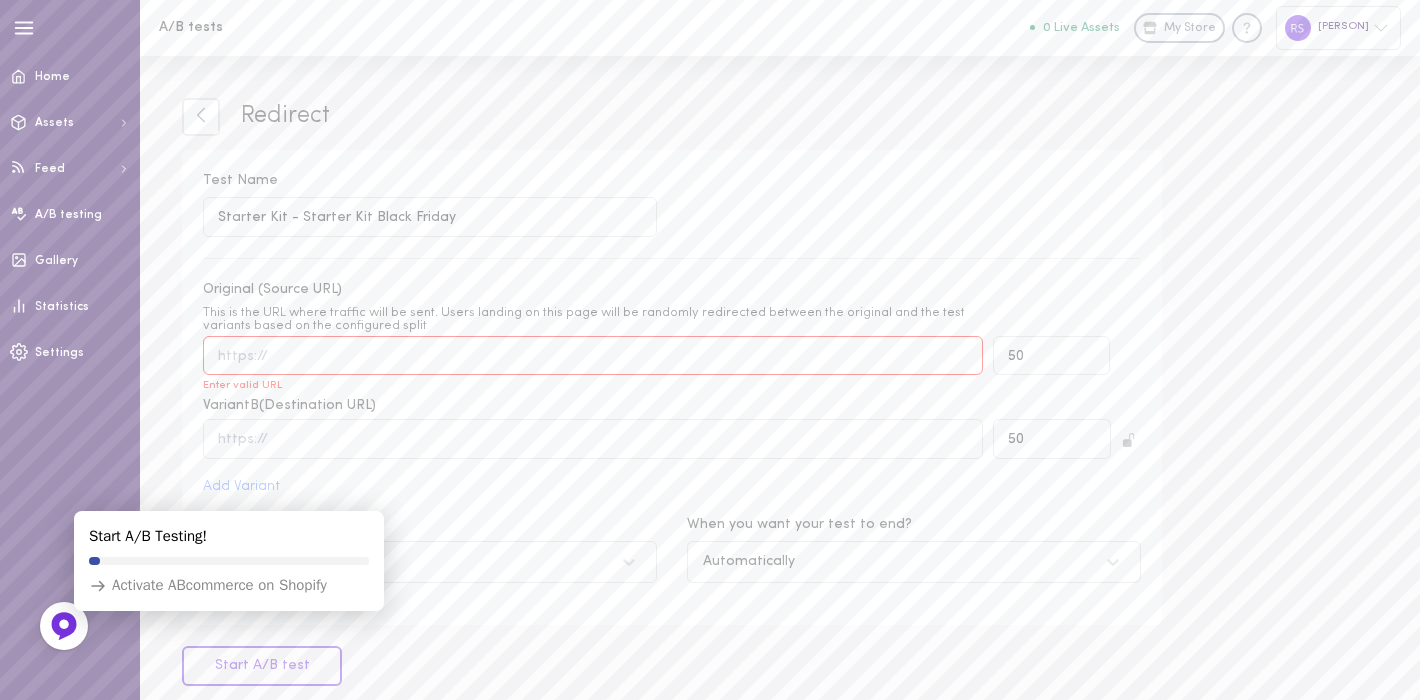 click on "Original (Source URL) This is the URL where traffic will be sent. Users landing on this page will be randomly redirected between the original and the test variants based on the configured split Enter valid URL" at bounding box center (593, 355) 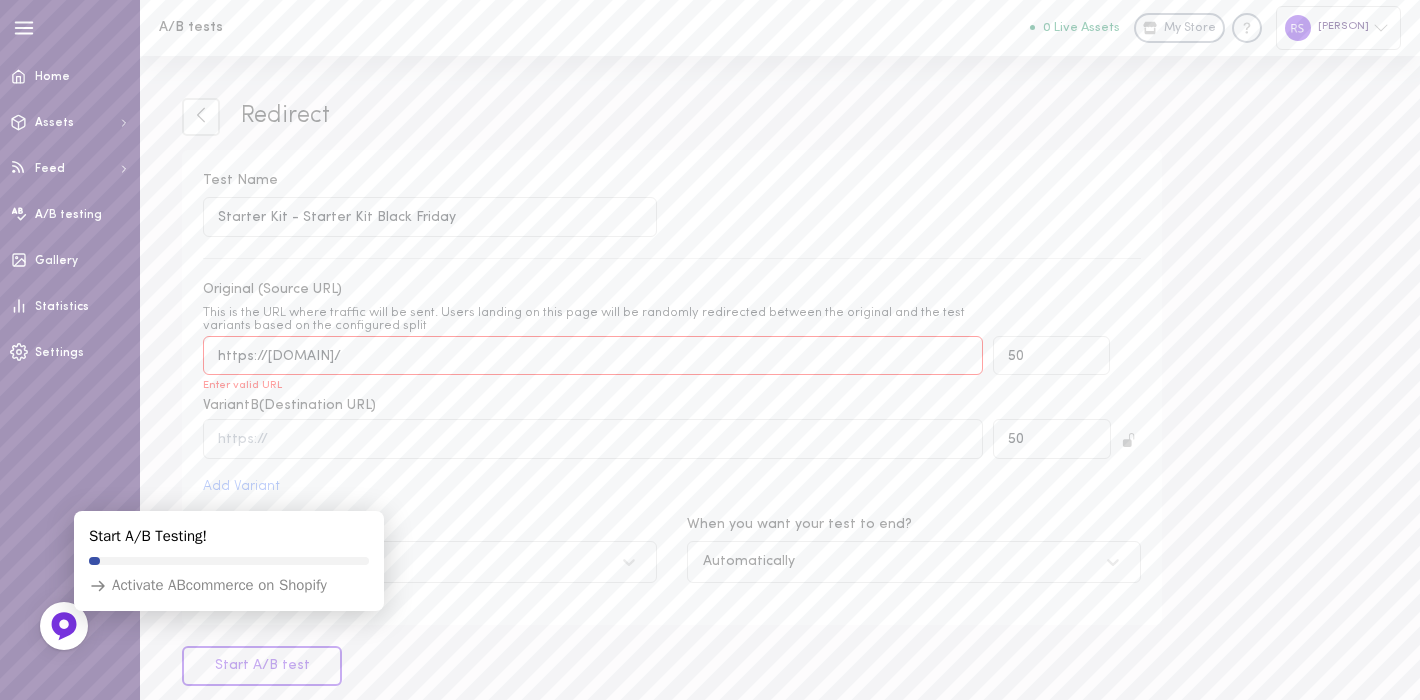 click on "https://fungee.com/" at bounding box center (593, 355) 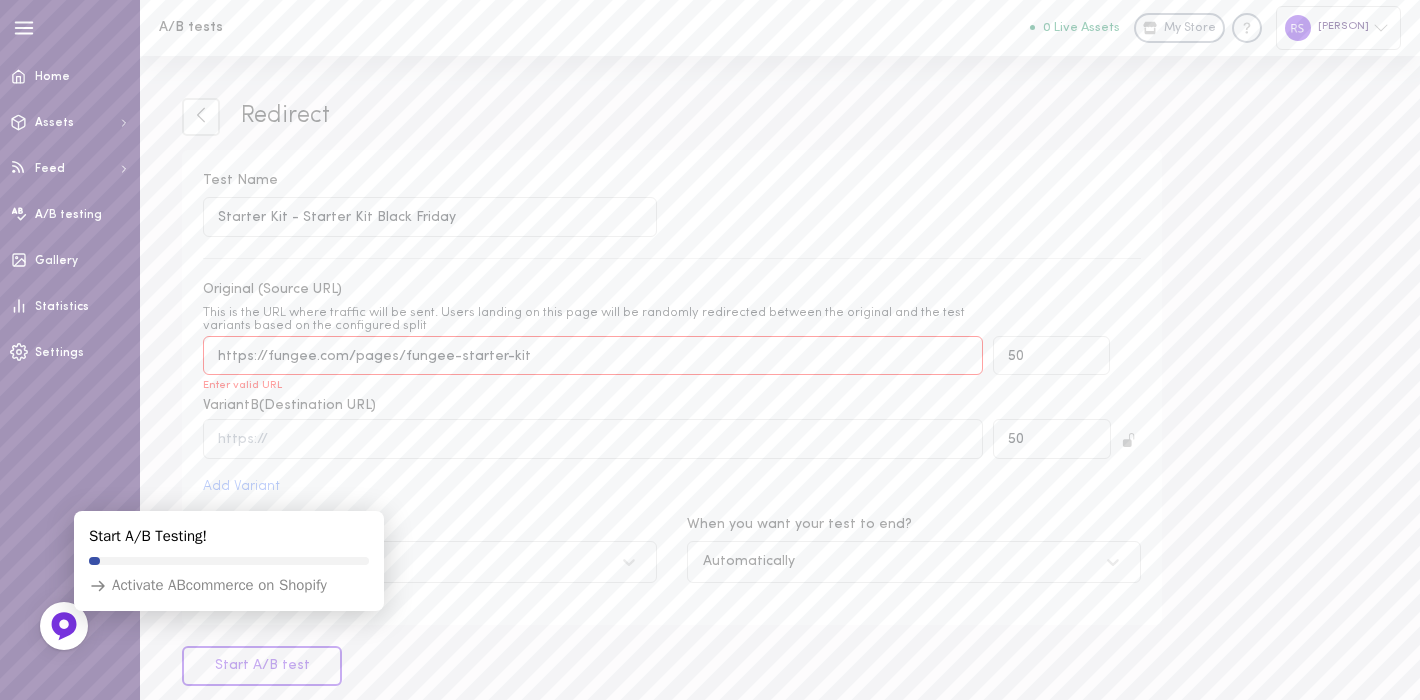 click on "https://fungee.com/pages/fungee-starter-kit" at bounding box center (593, 355) 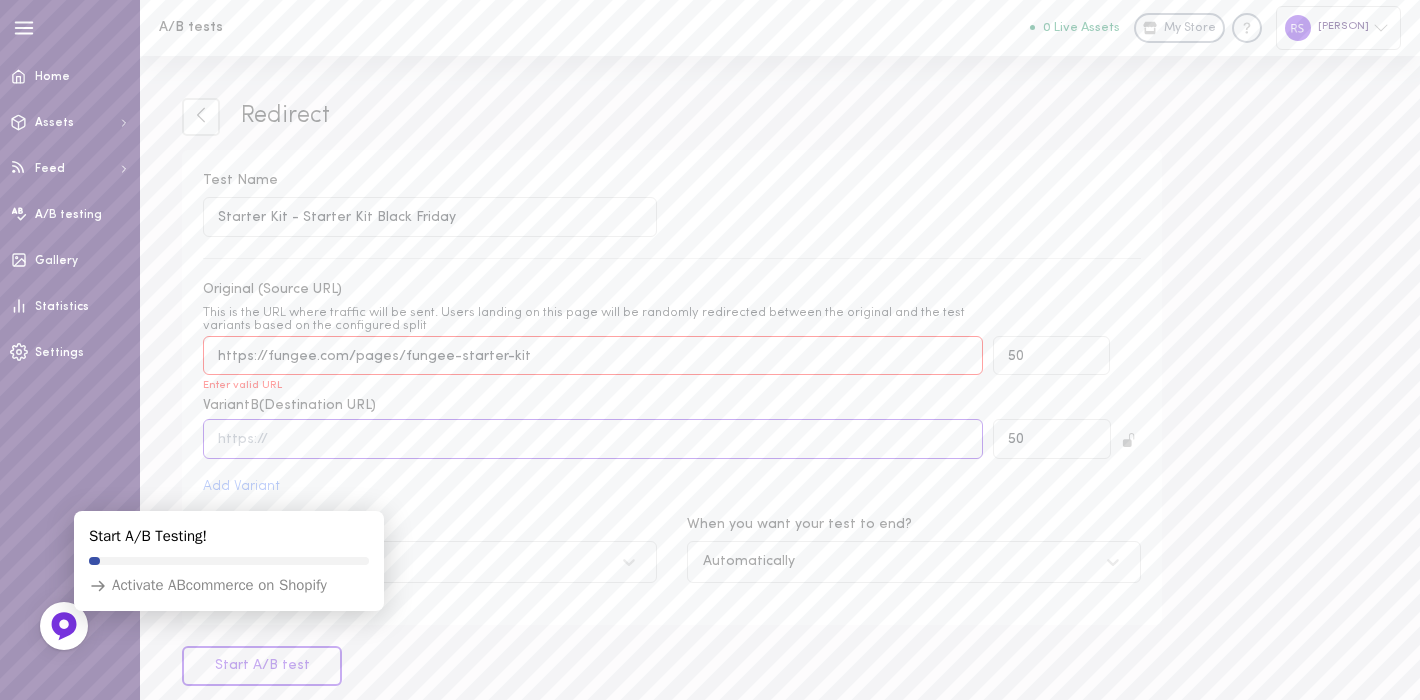 click at bounding box center (593, 438) 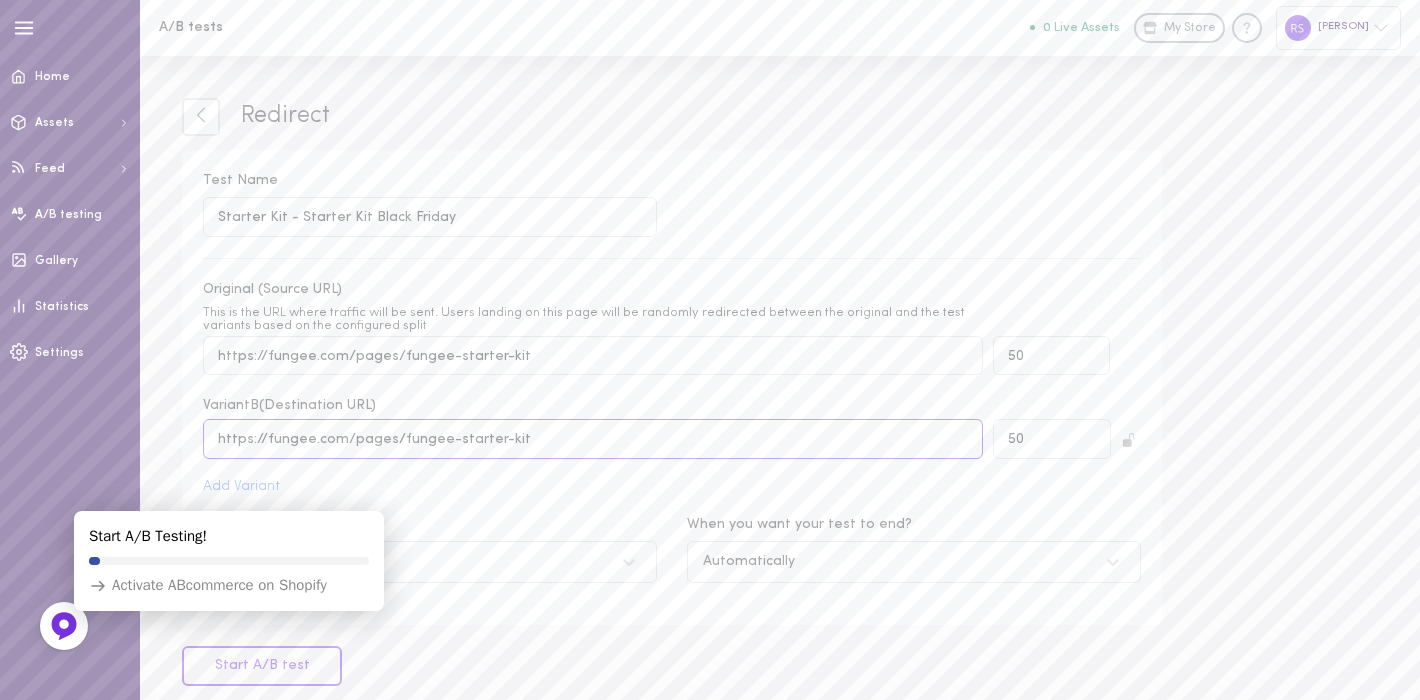 click on "https://fungee.com/pages/fungee-starter-kit" at bounding box center [593, 438] 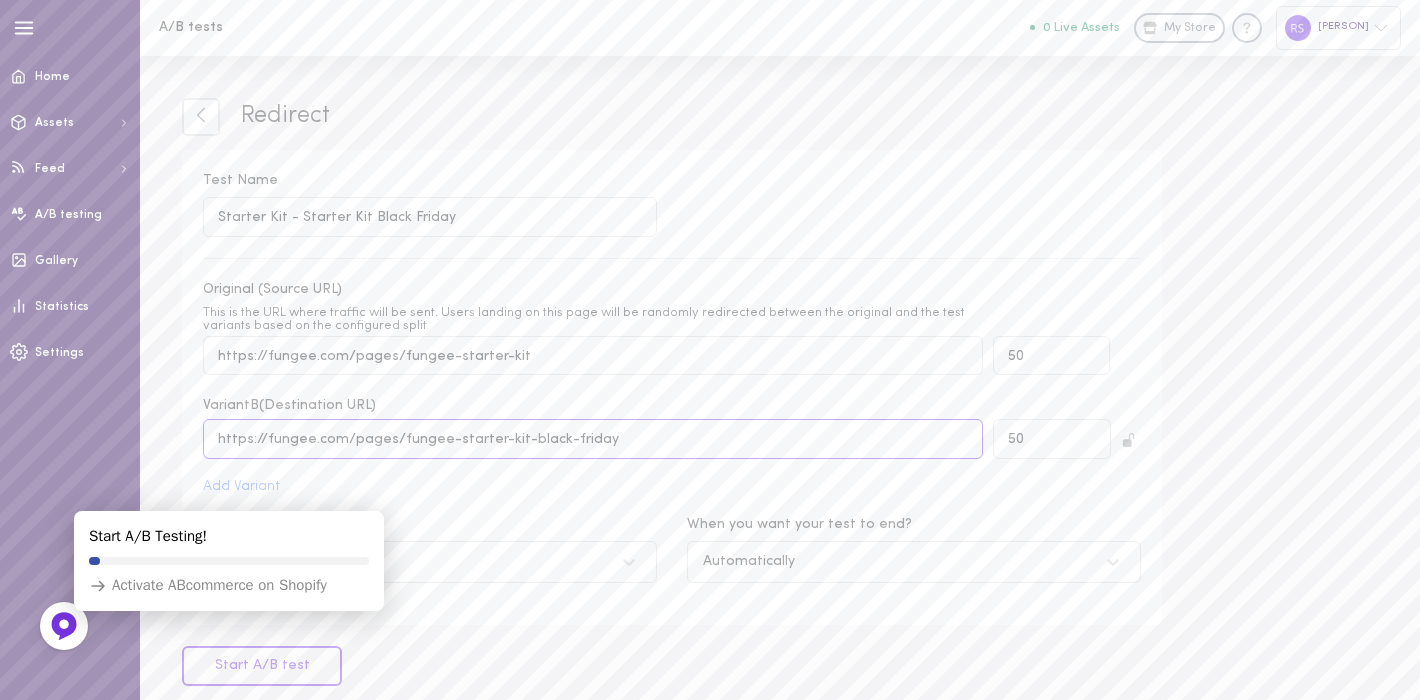 type on "https://fungee.com/pages/fungee-starter-kit-black-friday" 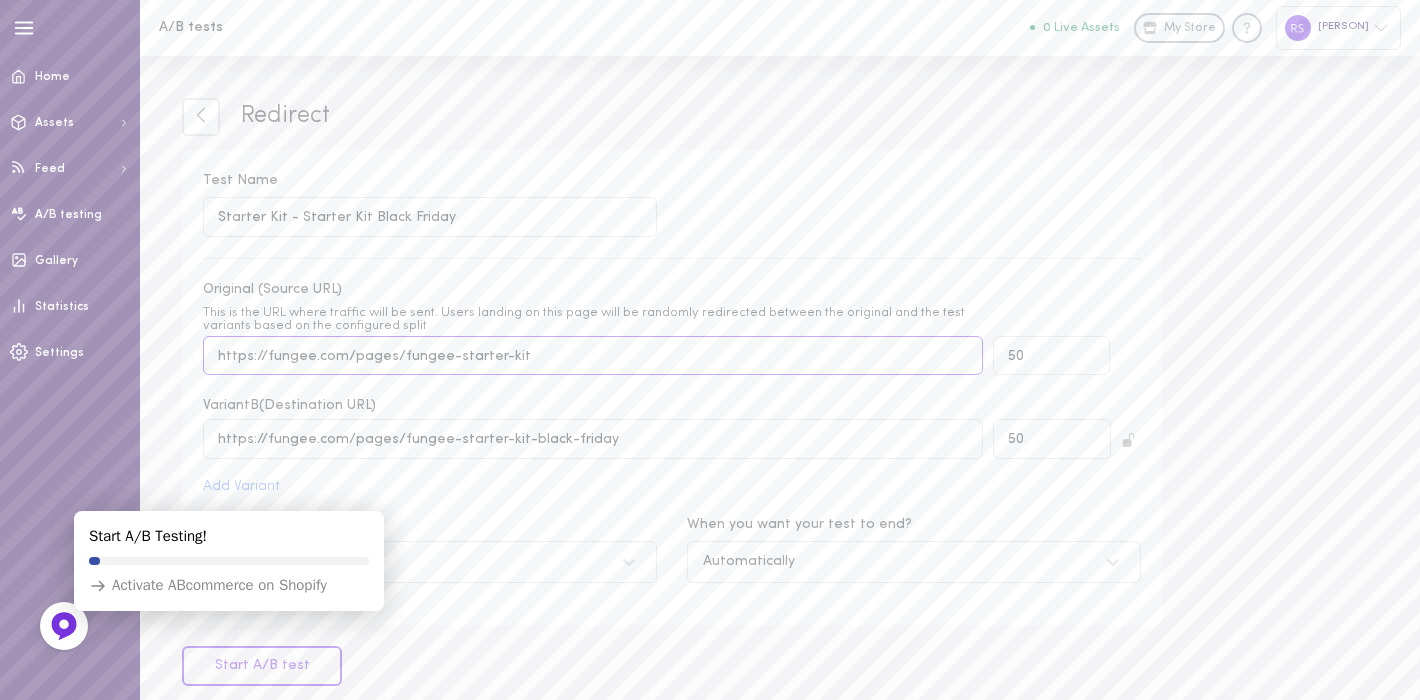 click on "https://fungee.com/pages/fungee-starter-kit" at bounding box center [593, 355] 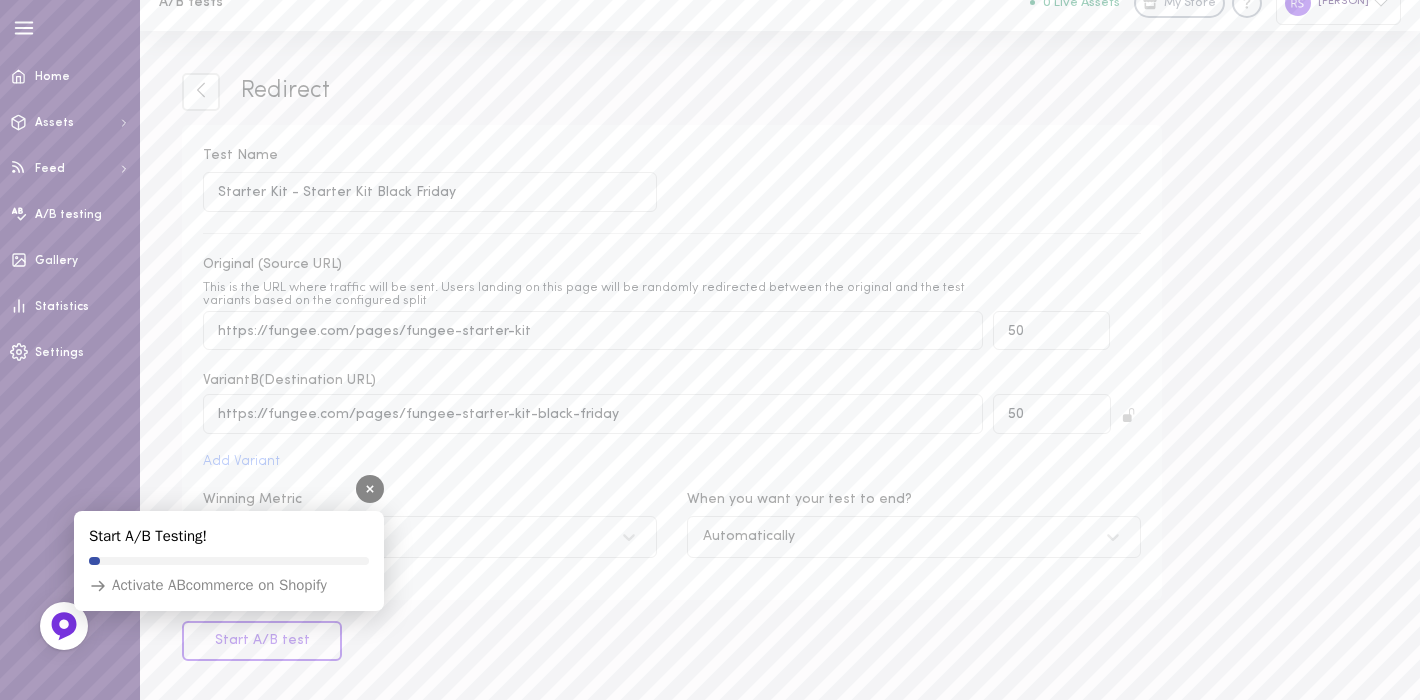 click on "Activate ABcommerce on Shopify" at bounding box center (208, 585) 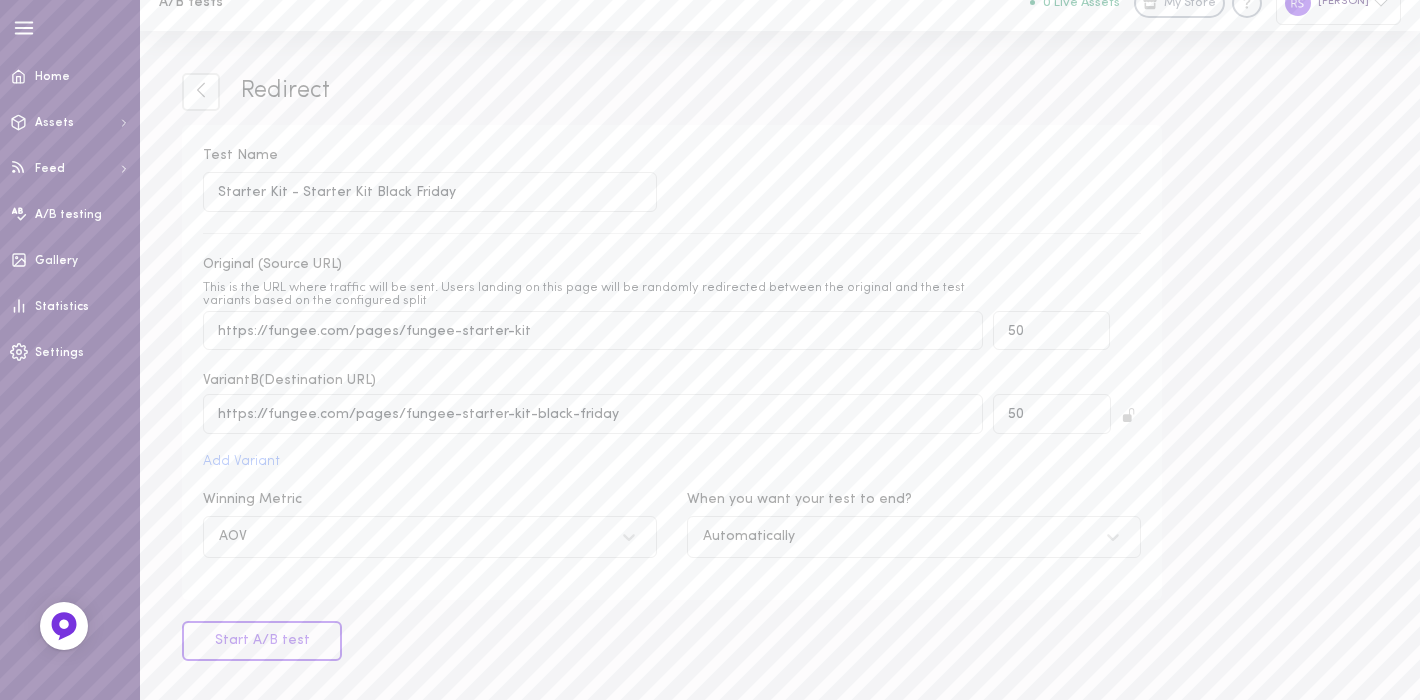click on "AOV" at bounding box center (410, 537) 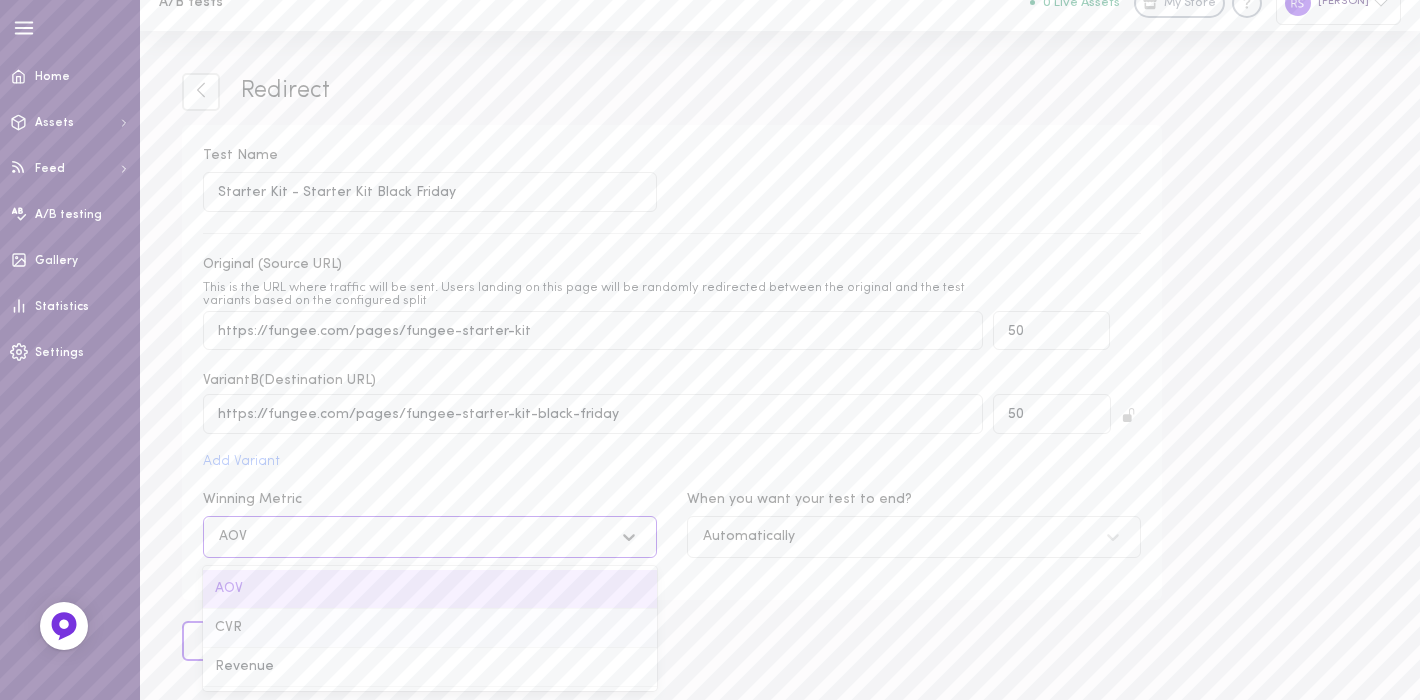 click on "CVR" at bounding box center (430, 628) 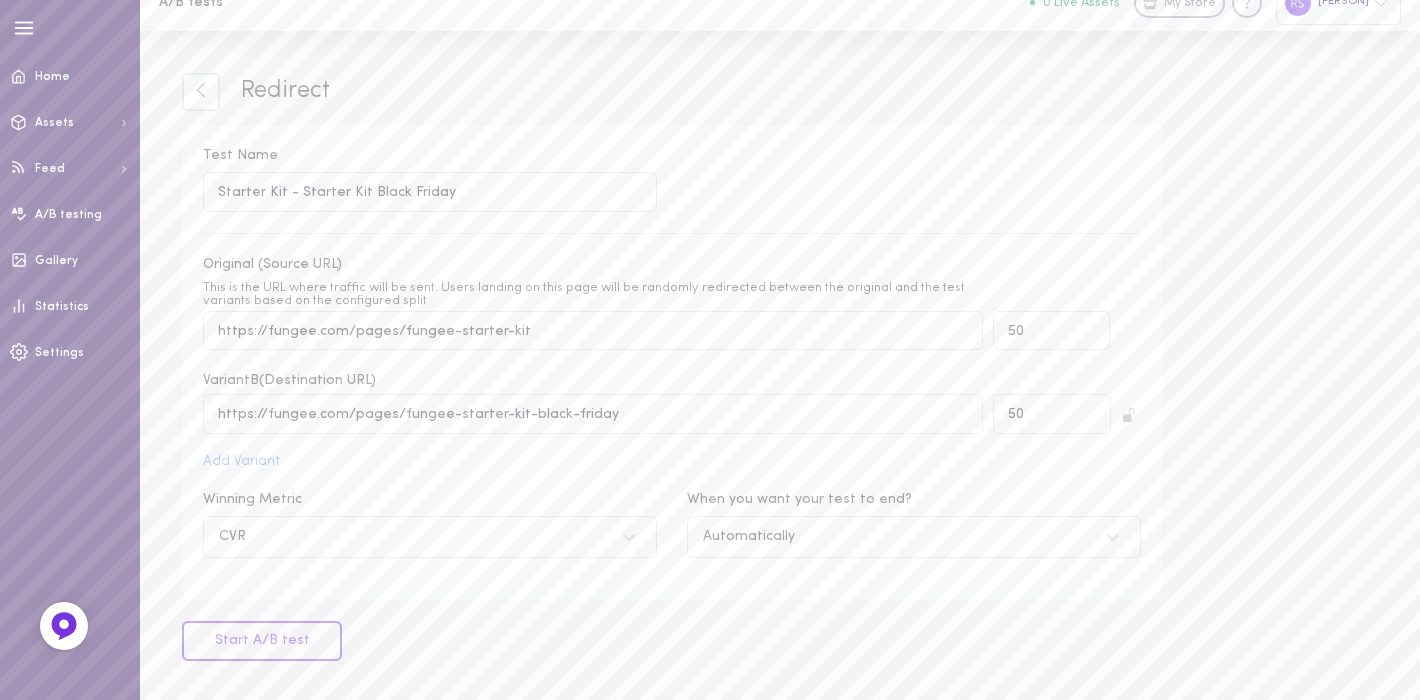 click on "Winning Metric CVR When you want your test to end? Automatically" at bounding box center (672, 535) 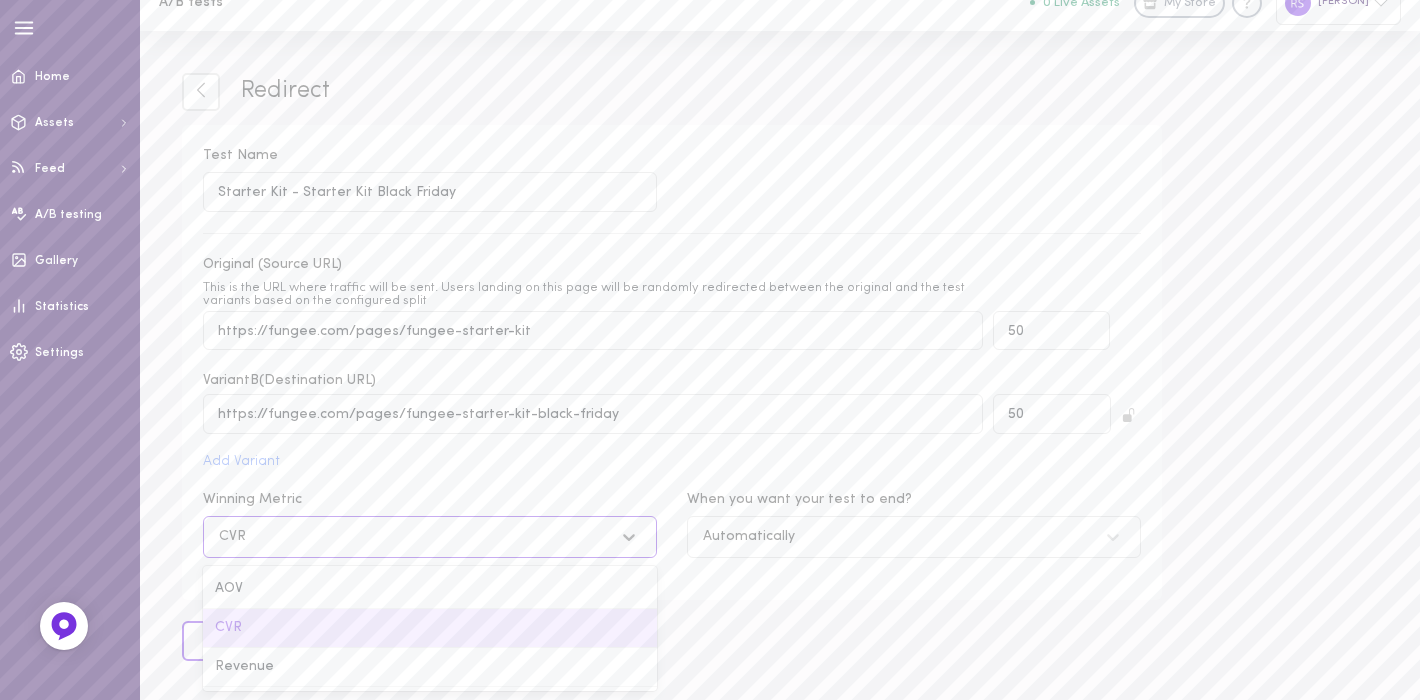 click on "CVR" at bounding box center (430, 628) 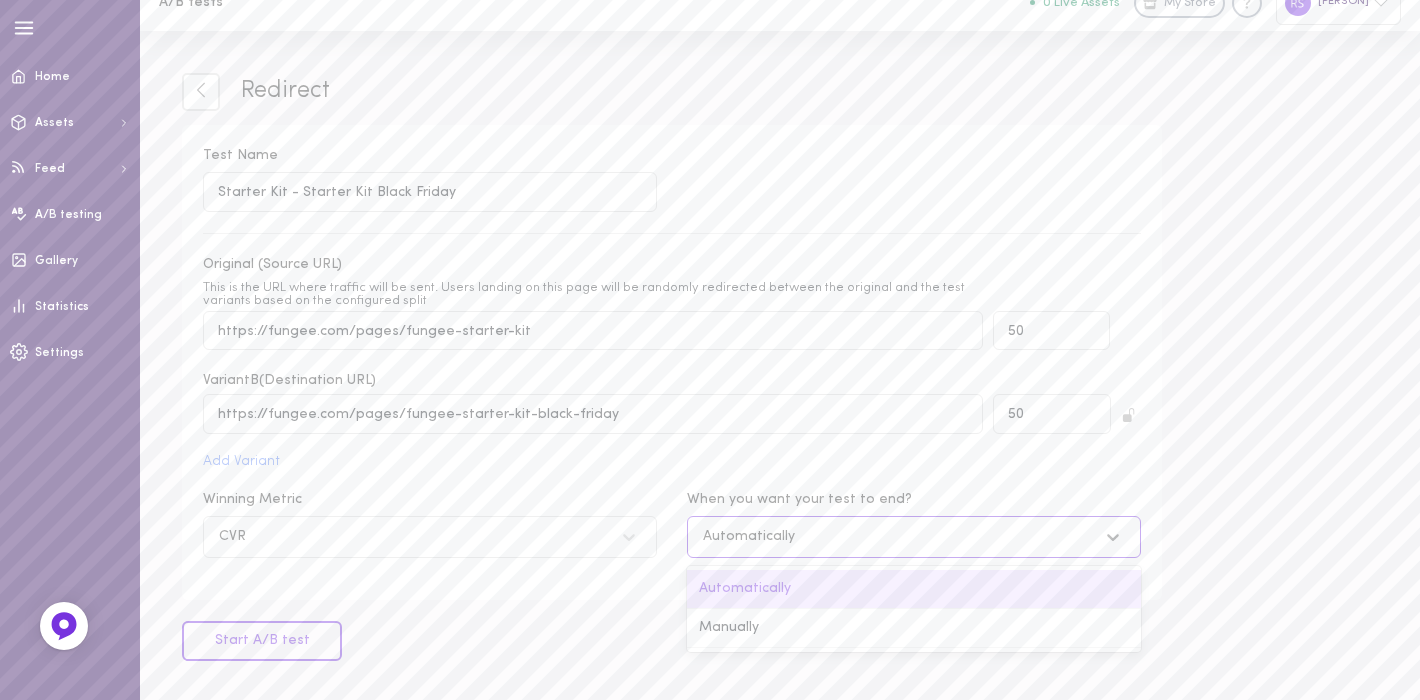 click on "Automatically" at bounding box center [894, 537] 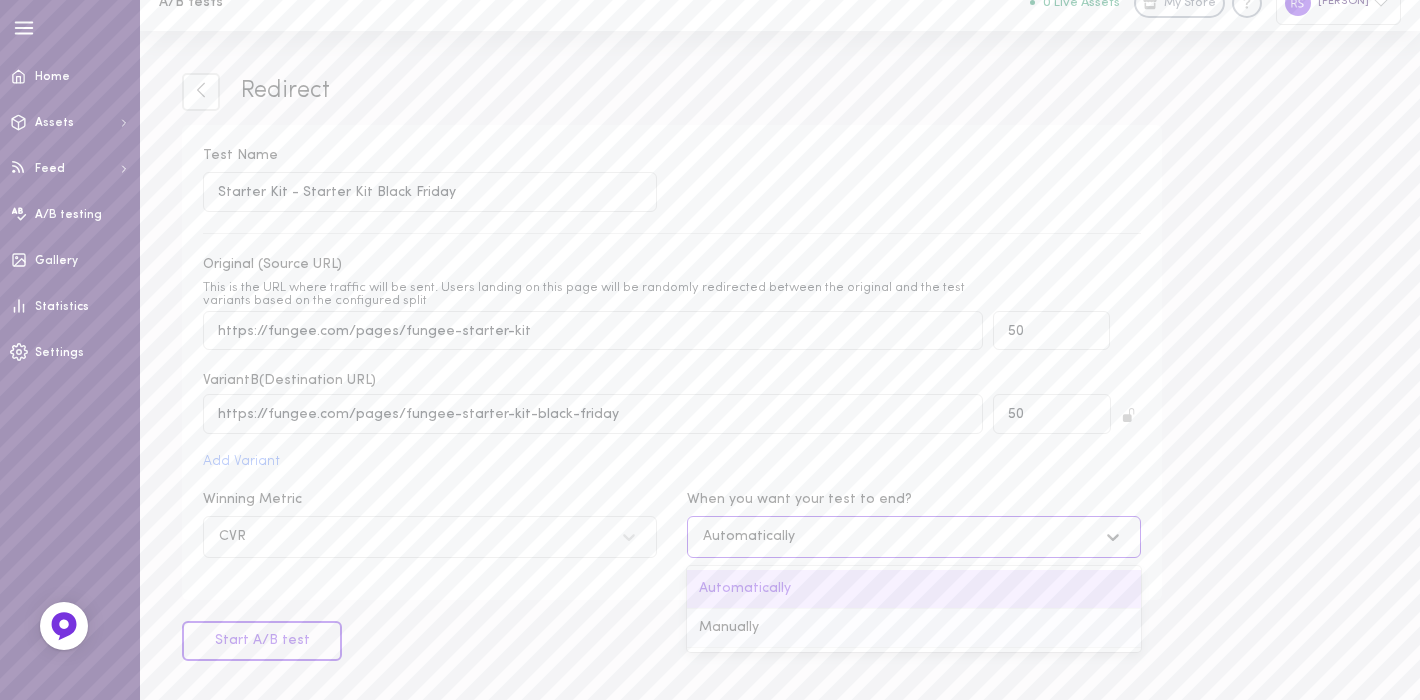 click on "Manually" at bounding box center (914, 628) 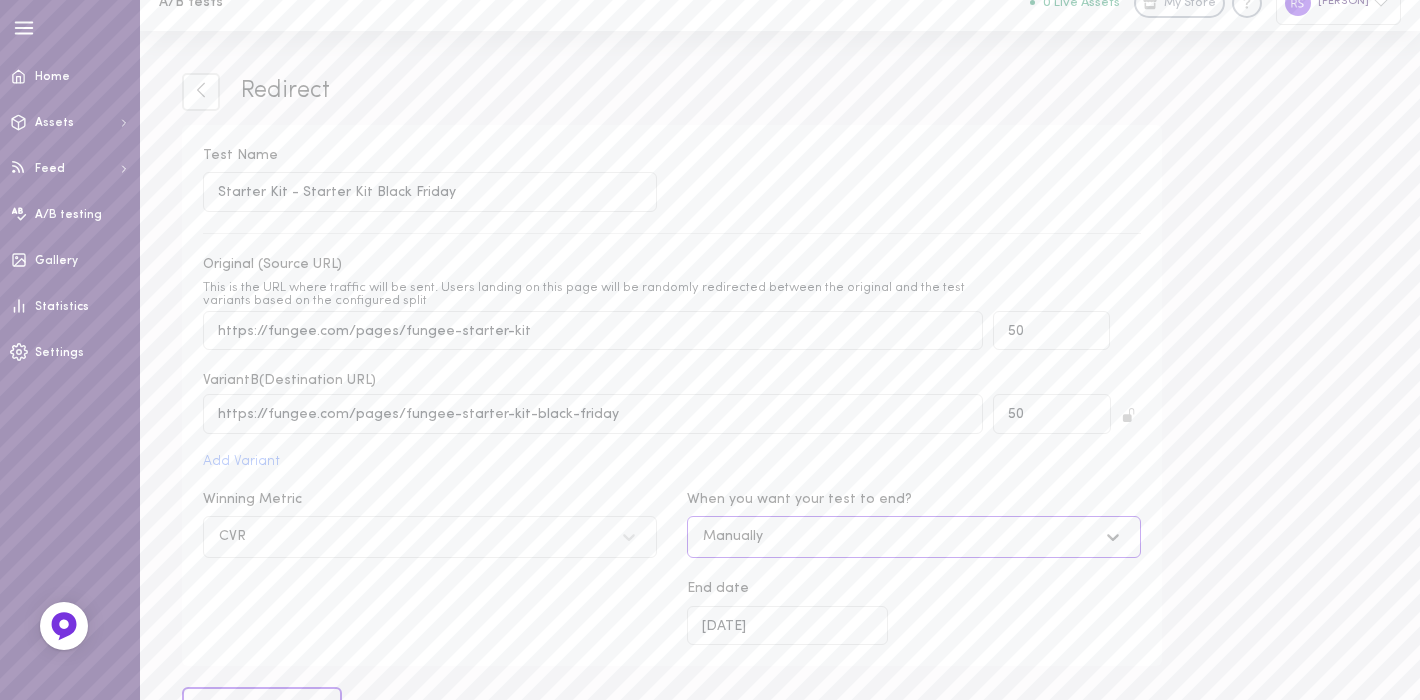 scroll, scrollTop: 90, scrollLeft: 0, axis: vertical 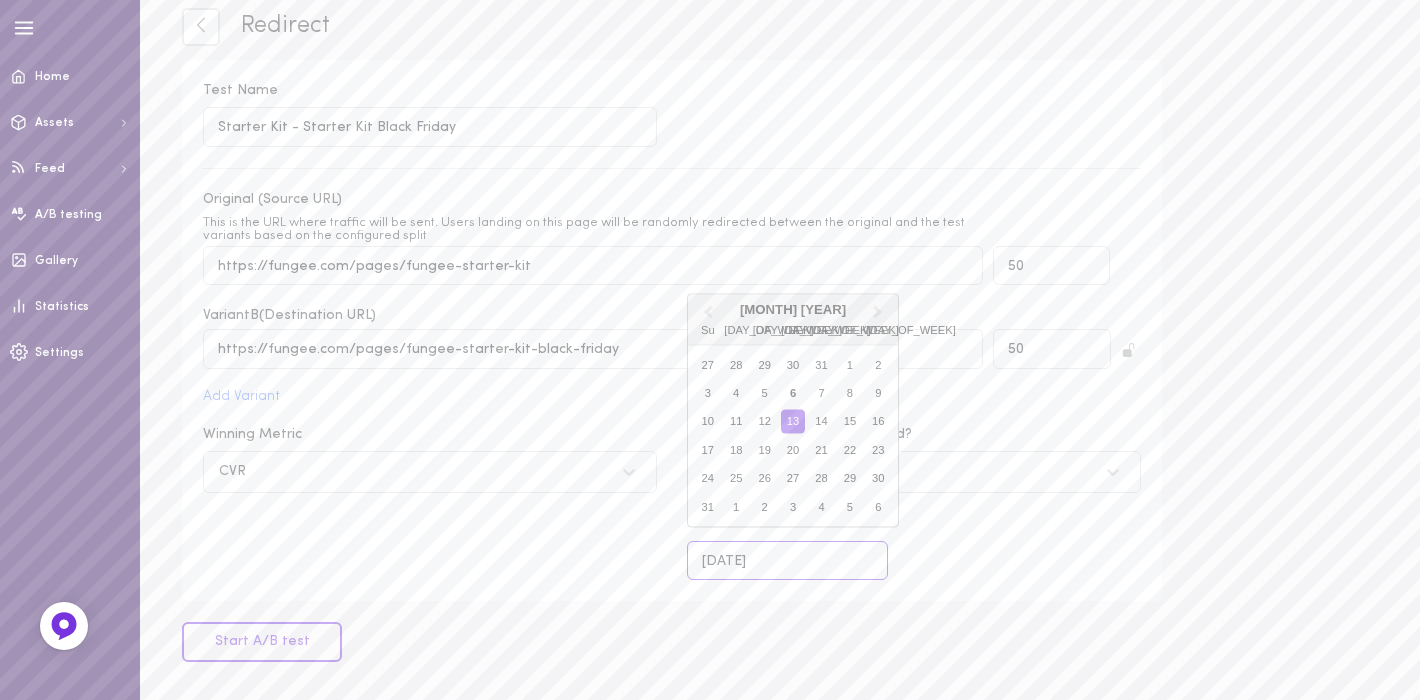click on "[DD].[MM].[YYYY]" at bounding box center [787, 560] 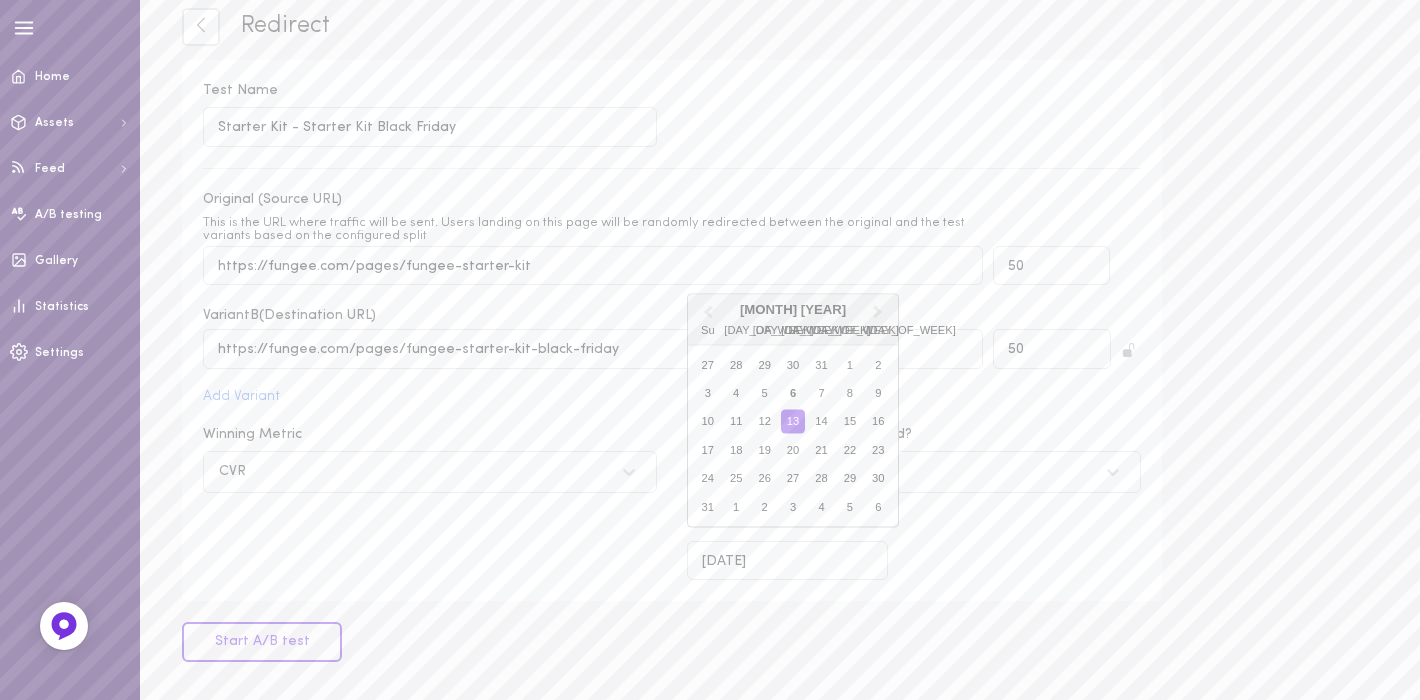 click on "Manually" at bounding box center (894, 472) 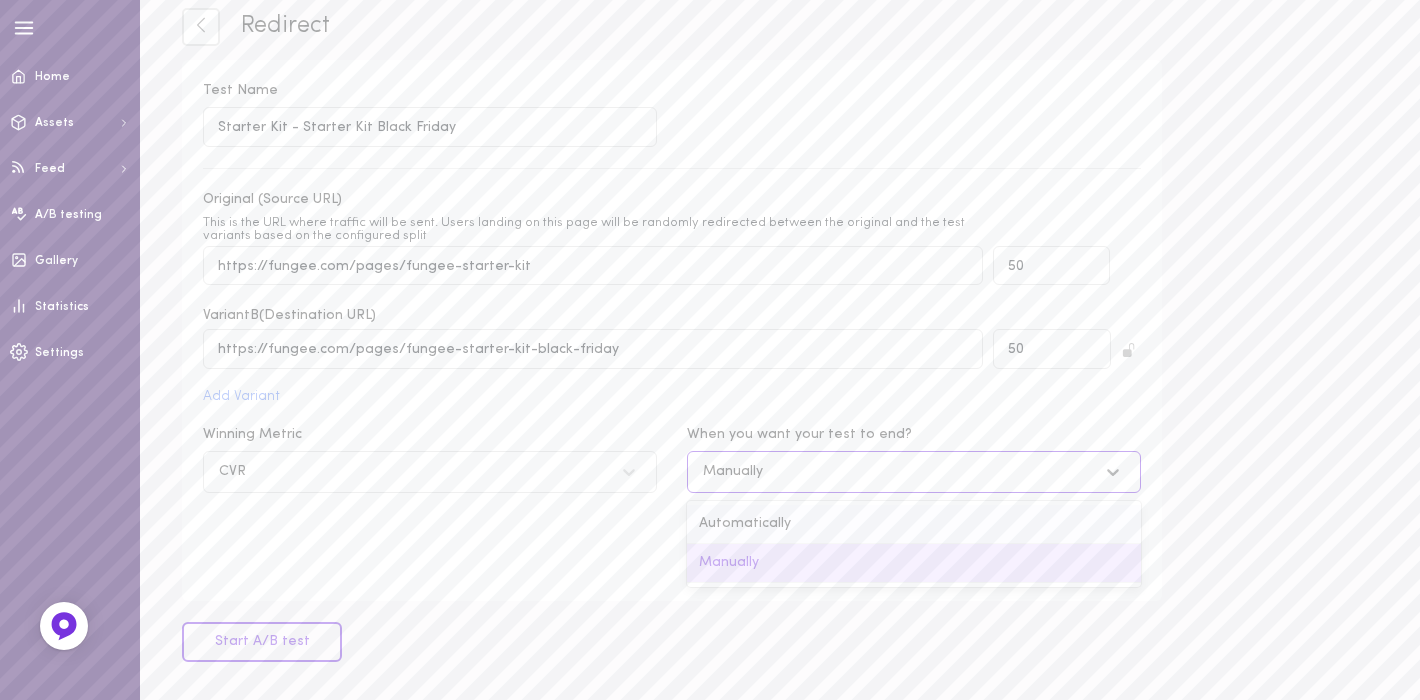 click on "Automatically" at bounding box center [914, 524] 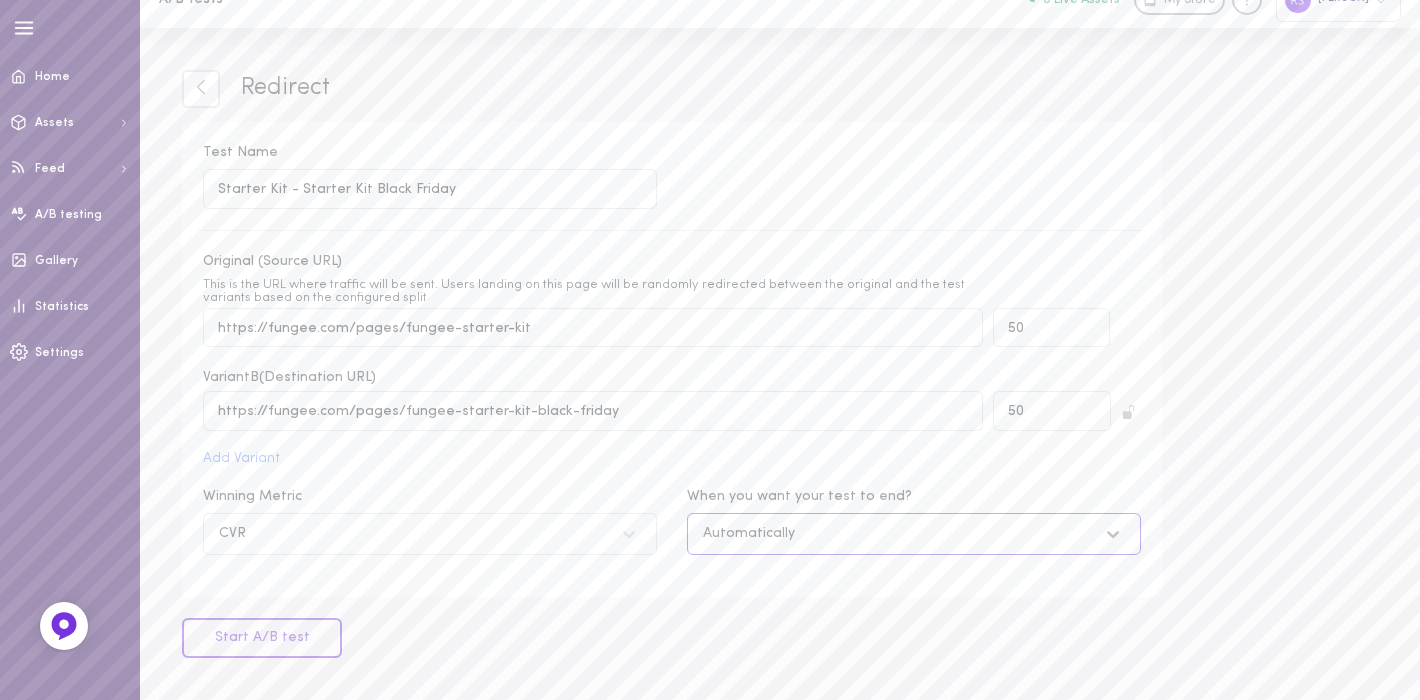 scroll, scrollTop: 25, scrollLeft: 0, axis: vertical 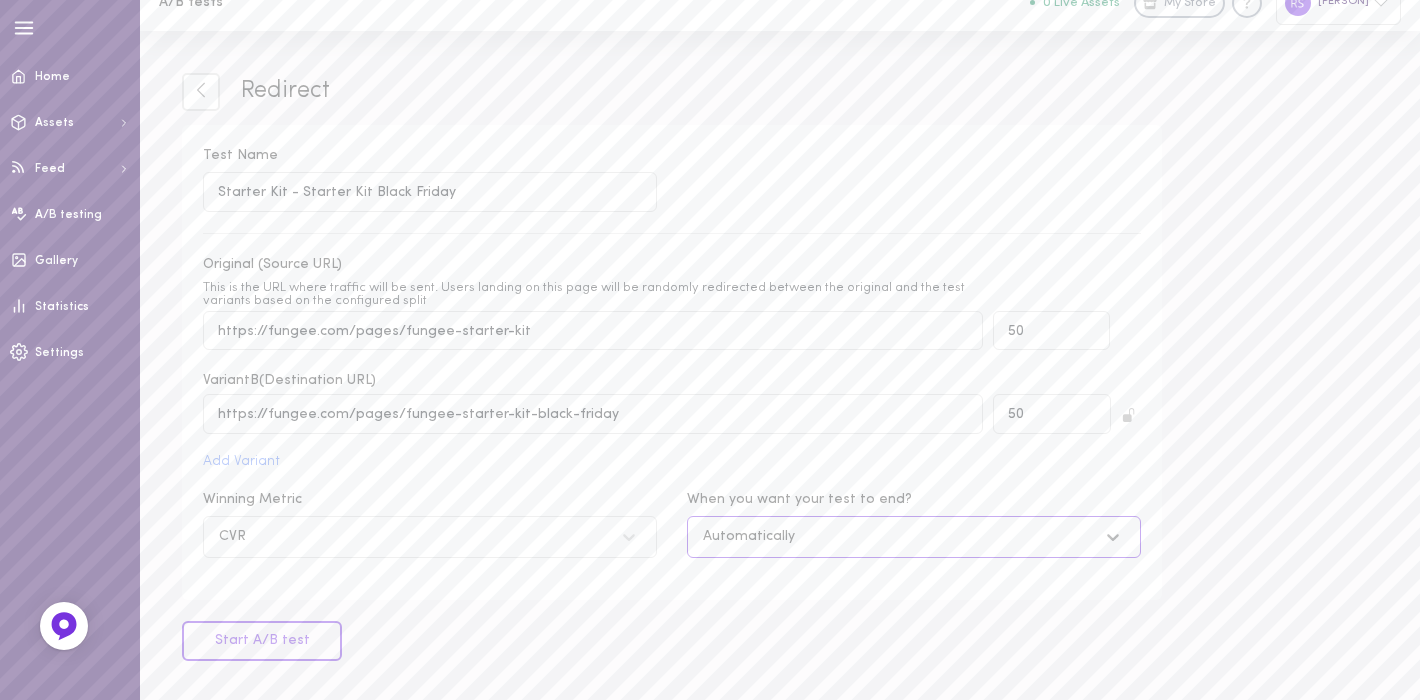 click on "Automatically" at bounding box center [749, 537] 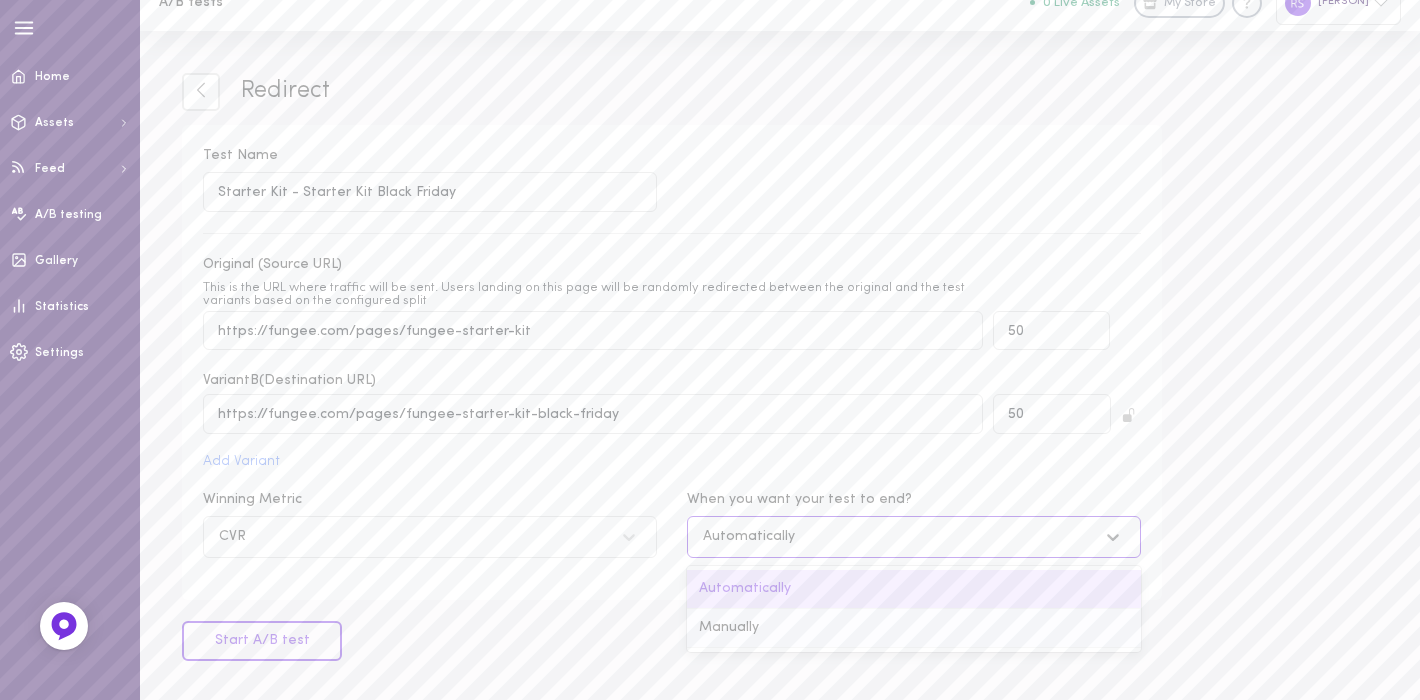 click on "Manually" at bounding box center (914, 628) 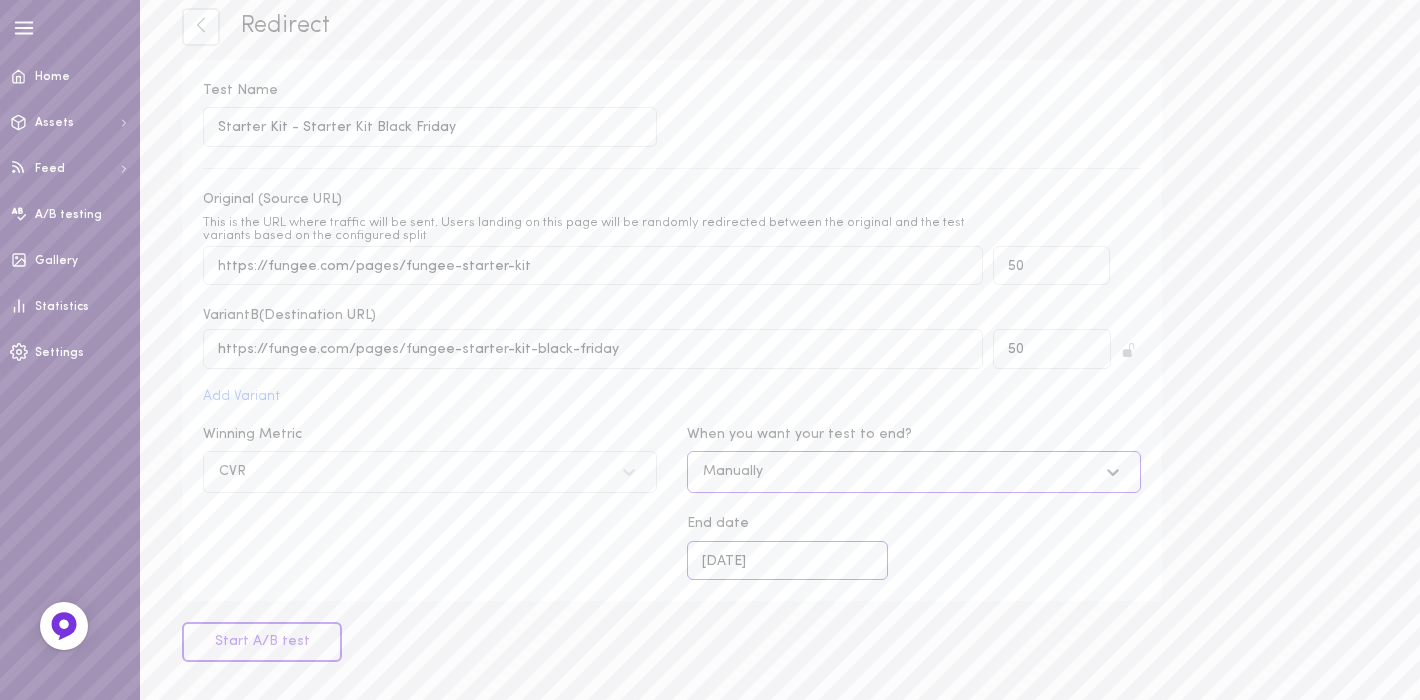 click on "[DD].[MM].[YYYY]" at bounding box center (787, 560) 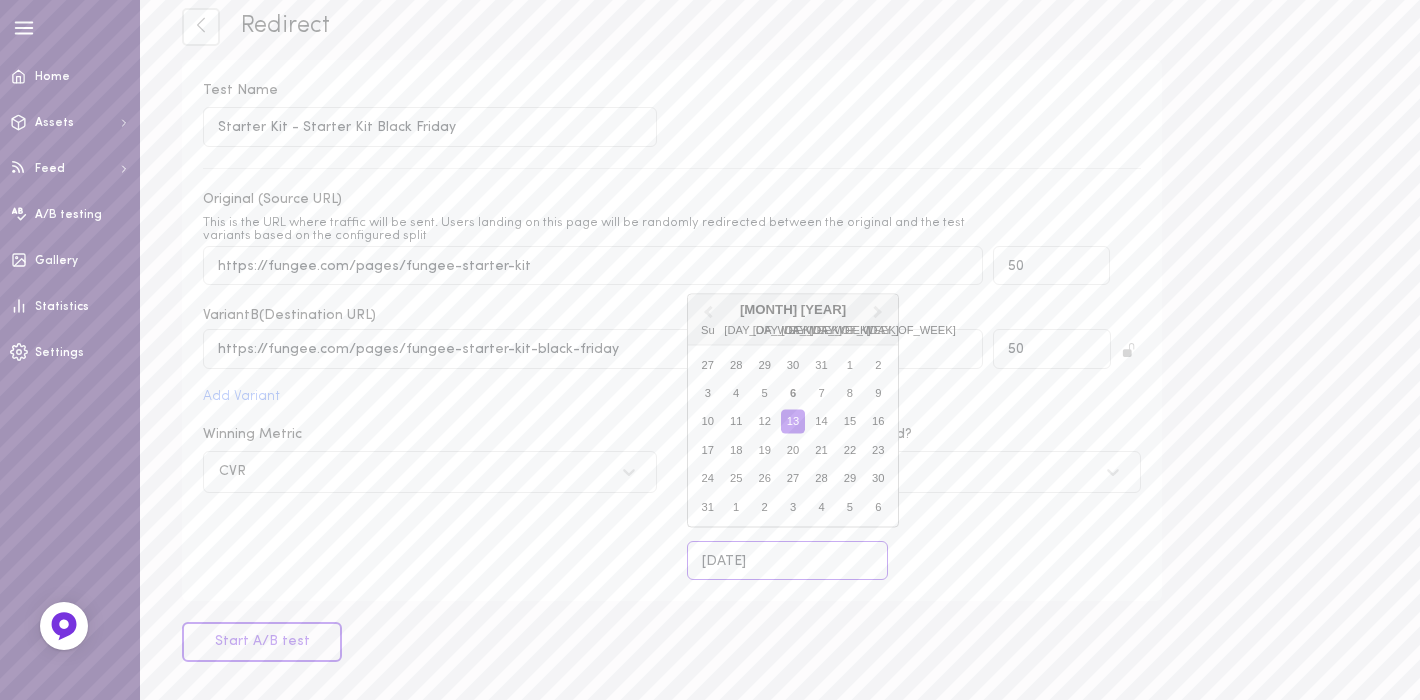 click on "[DD].[MM].[YYYY]" at bounding box center [787, 560] 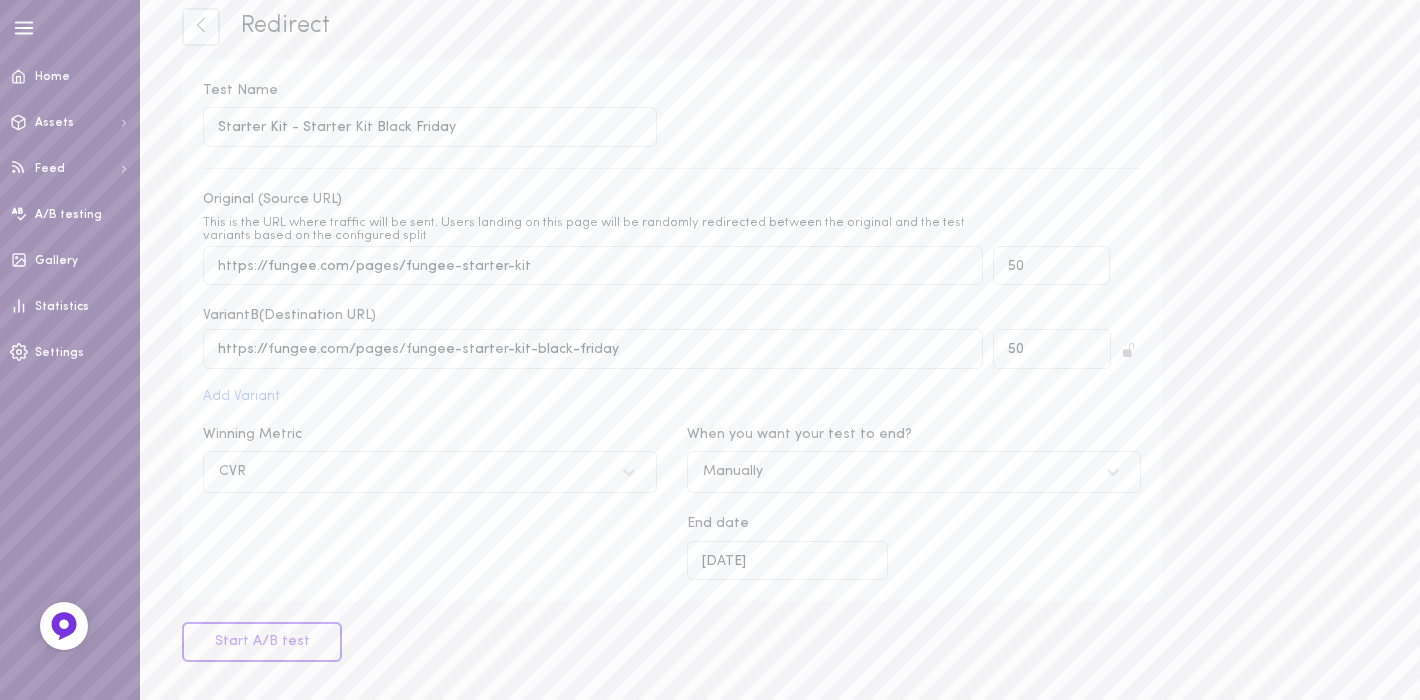click on "Winning Metric CVR When you want your test to end? Manually End date 13.08.2025" at bounding box center [672, 503] 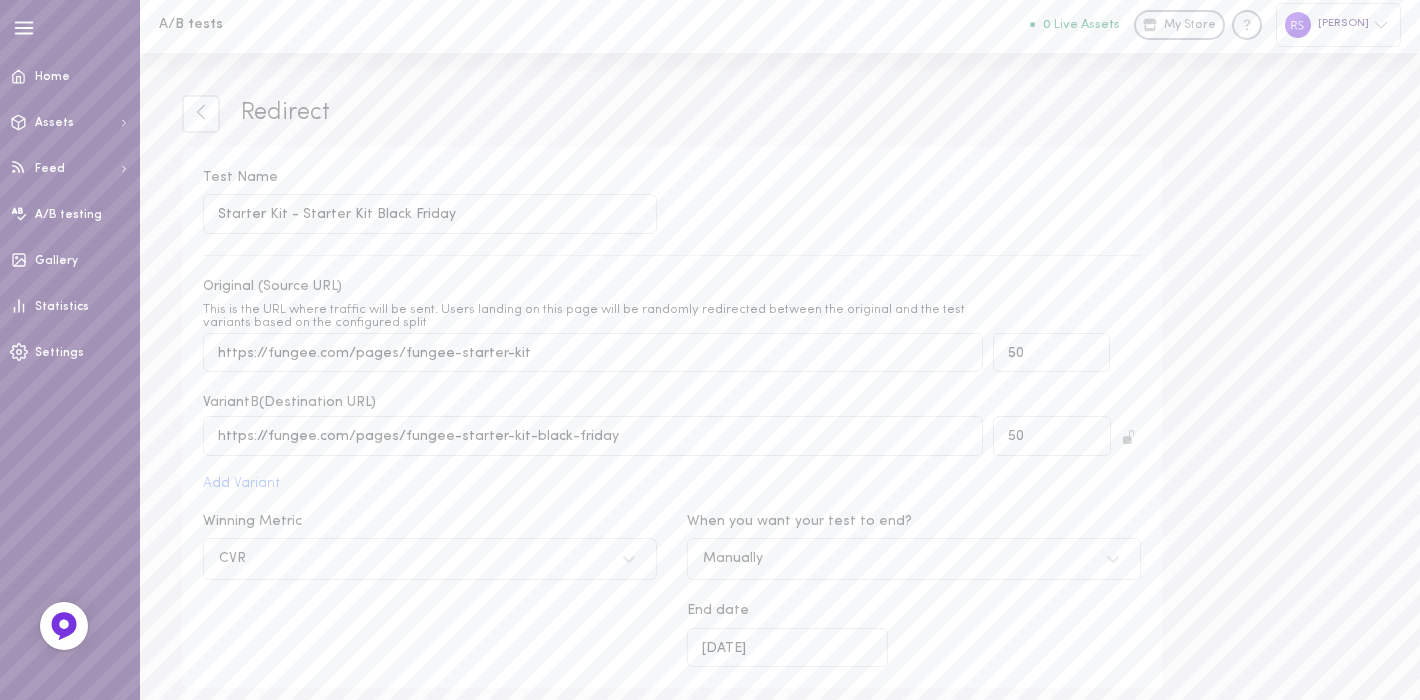 scroll, scrollTop: 90, scrollLeft: 0, axis: vertical 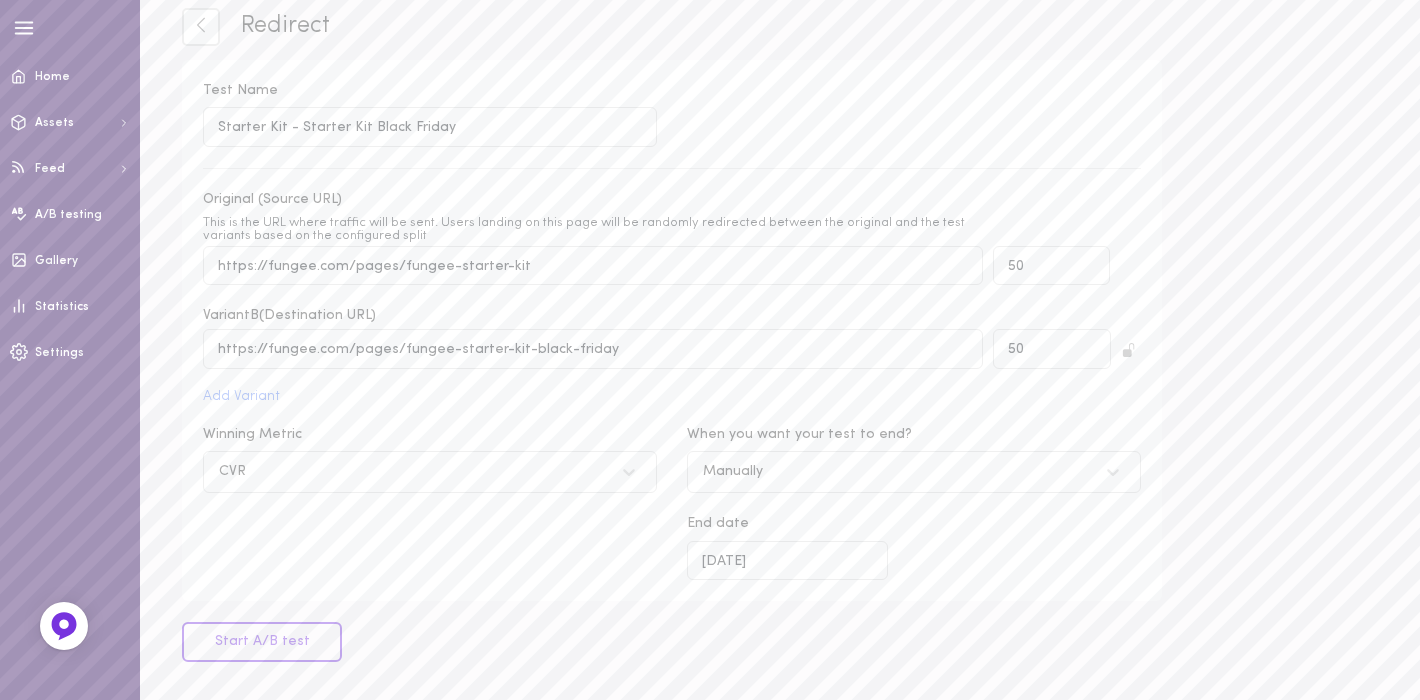 click on "Start A/B test" at bounding box center (262, 642) 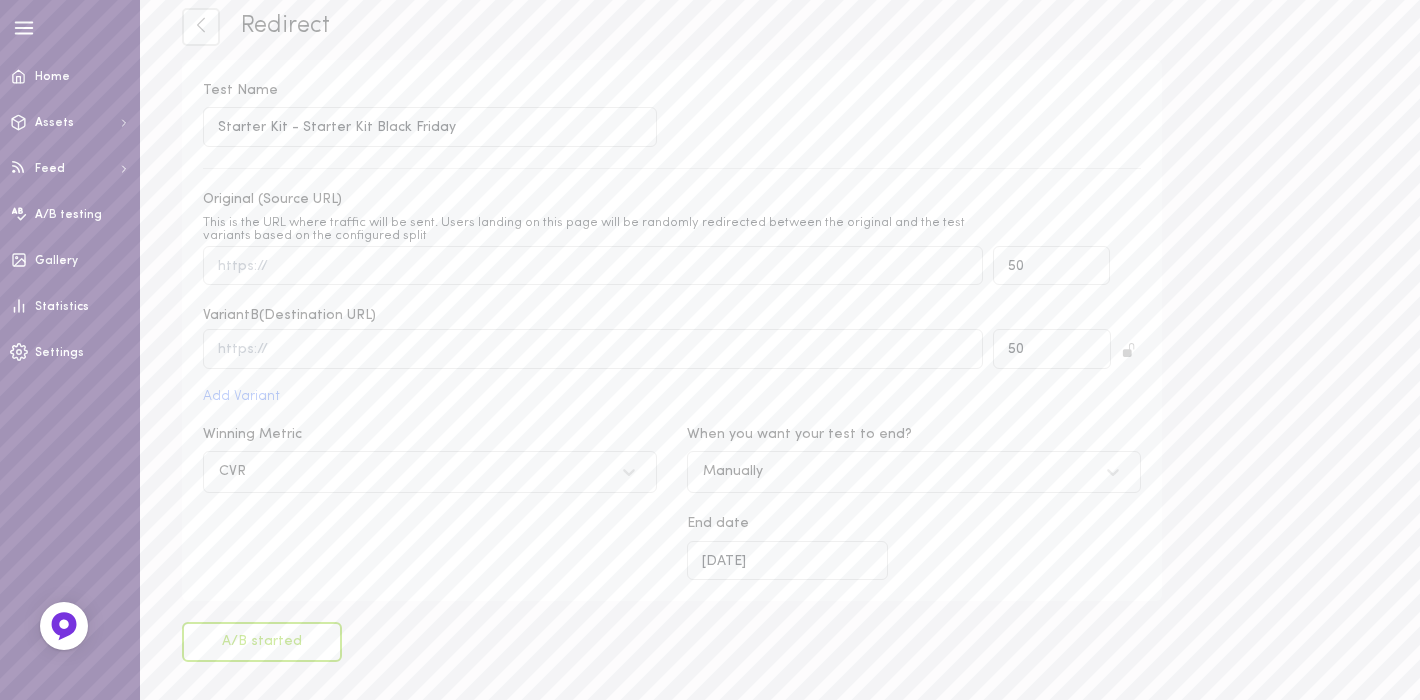 scroll, scrollTop: 0, scrollLeft: 0, axis: both 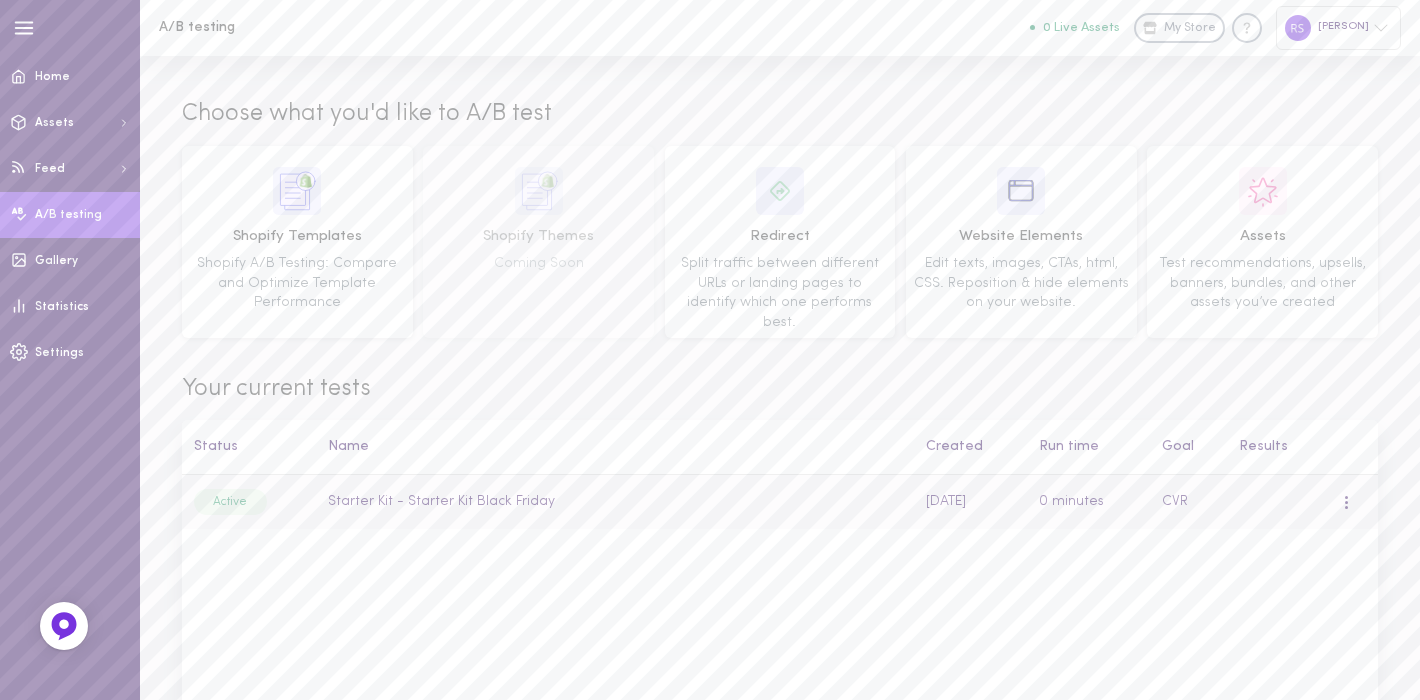 click on "Starter Kit - Starter Kit Black Friday" at bounding box center [616, 502] 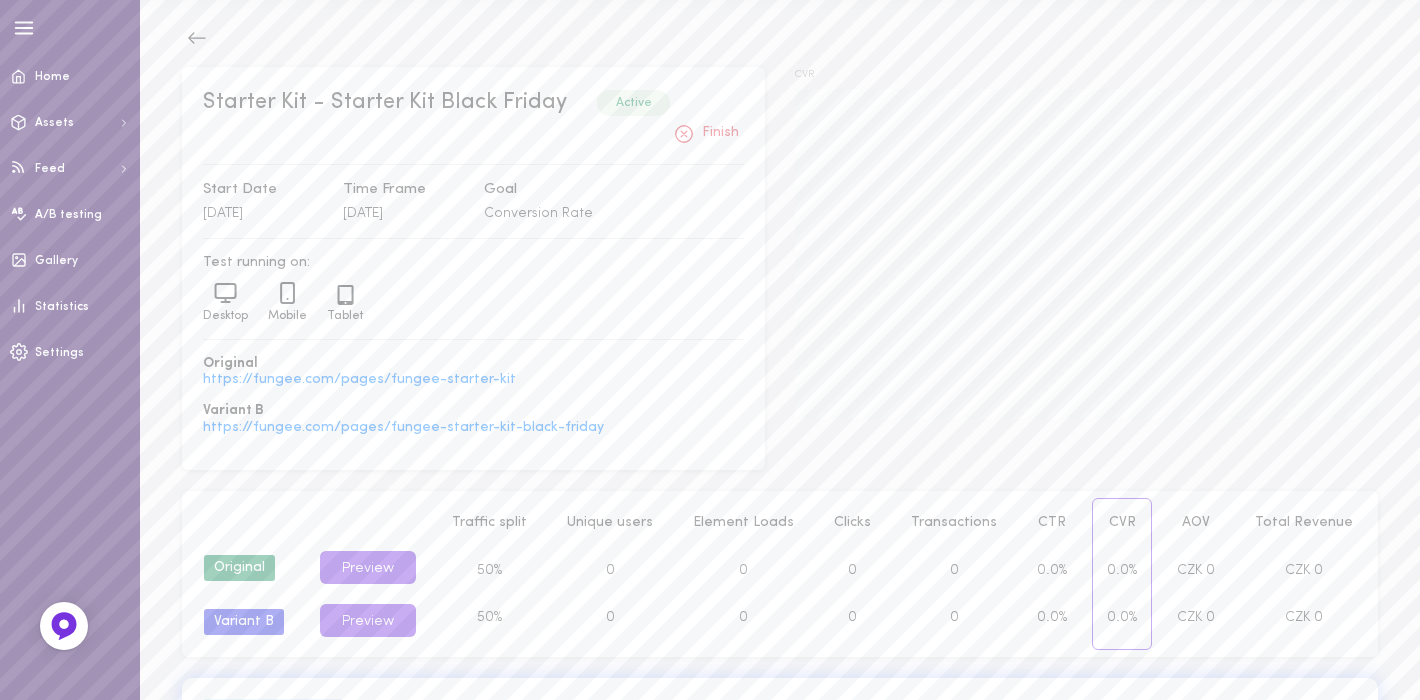 scroll, scrollTop: 114, scrollLeft: 0, axis: vertical 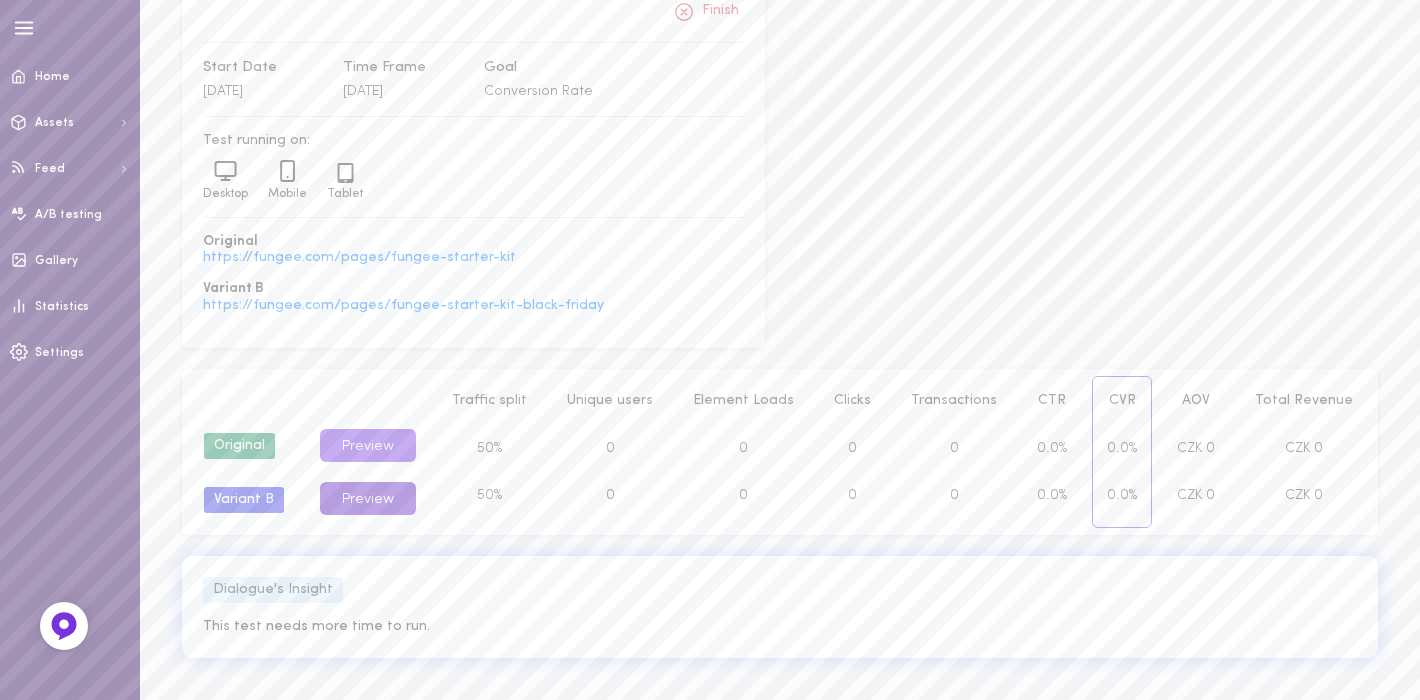 click on "Preview" at bounding box center [368, 498] 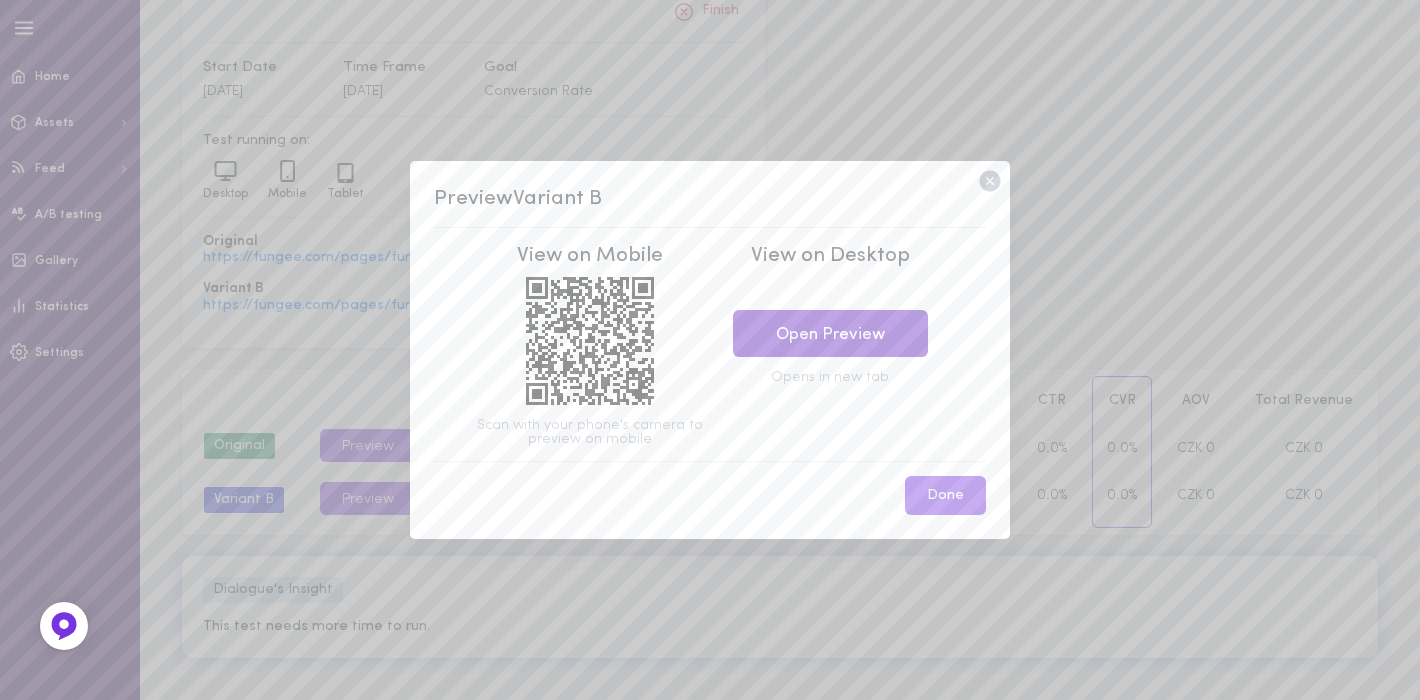 click on "Open Preview" at bounding box center [830, 333] 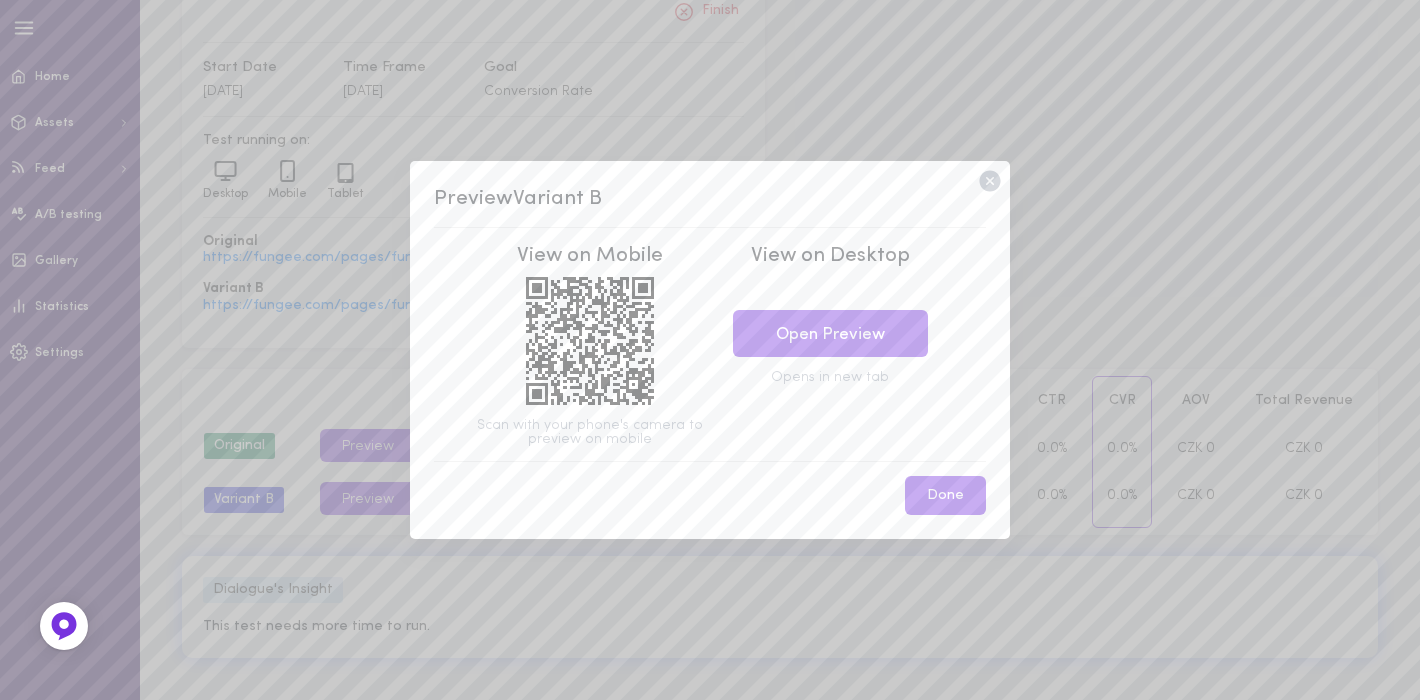 click on "Preview  Variant B View on Mobile Scan with your phone's camera to preview on mobile View on Desktop Open Preview Opens in new tab Done" at bounding box center [710, 349] 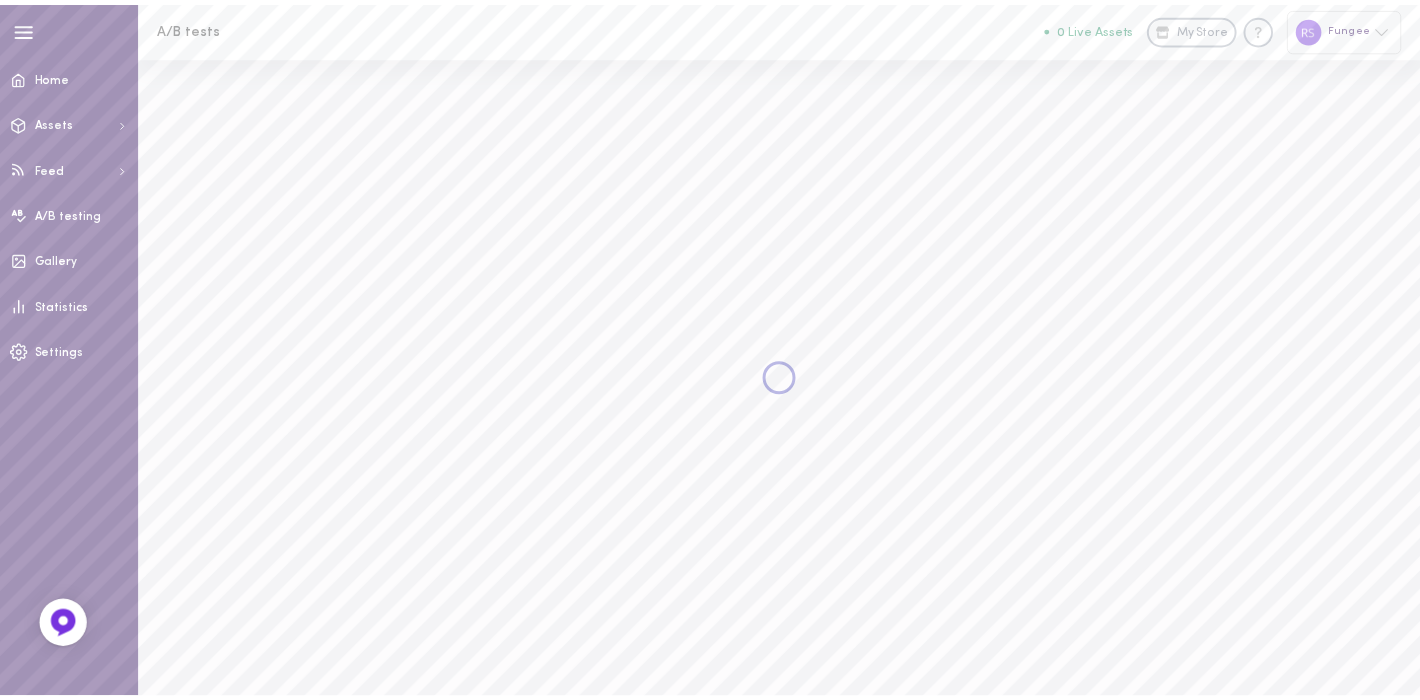 scroll, scrollTop: 209, scrollLeft: 0, axis: vertical 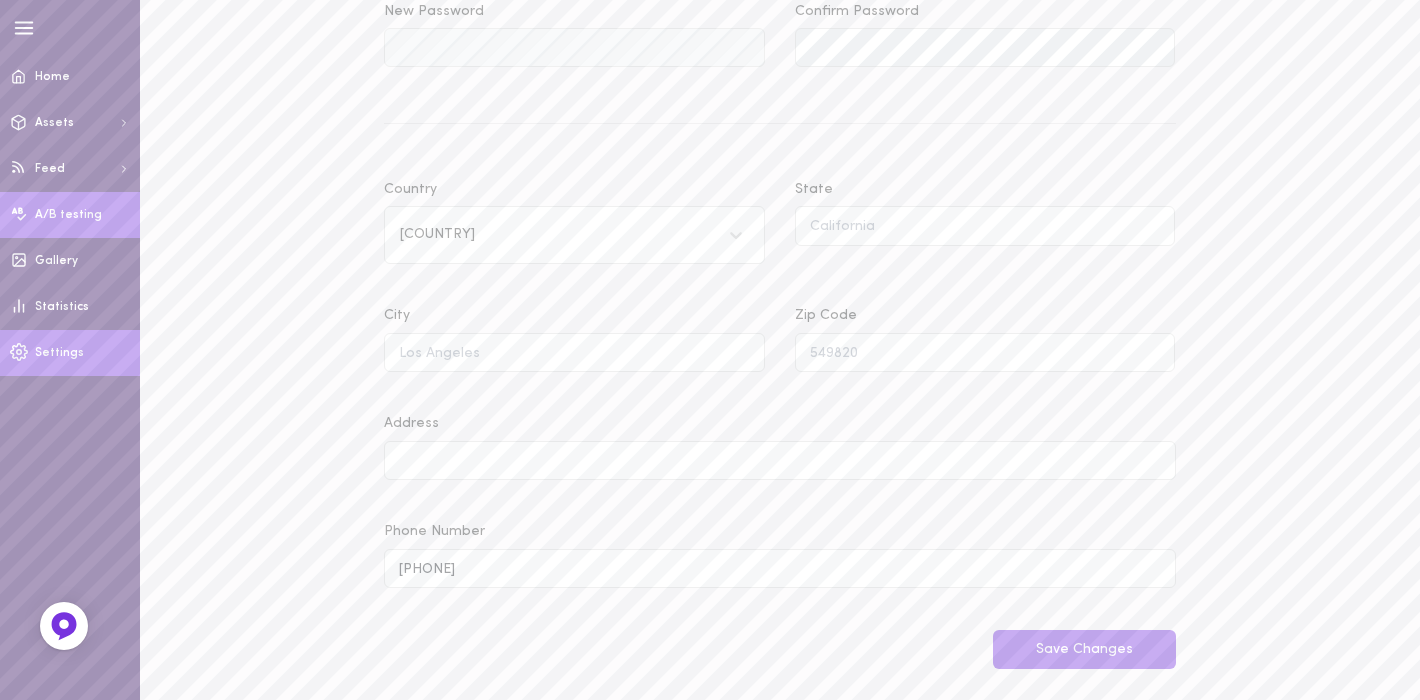 click on "A/B testing" at bounding box center [68, 215] 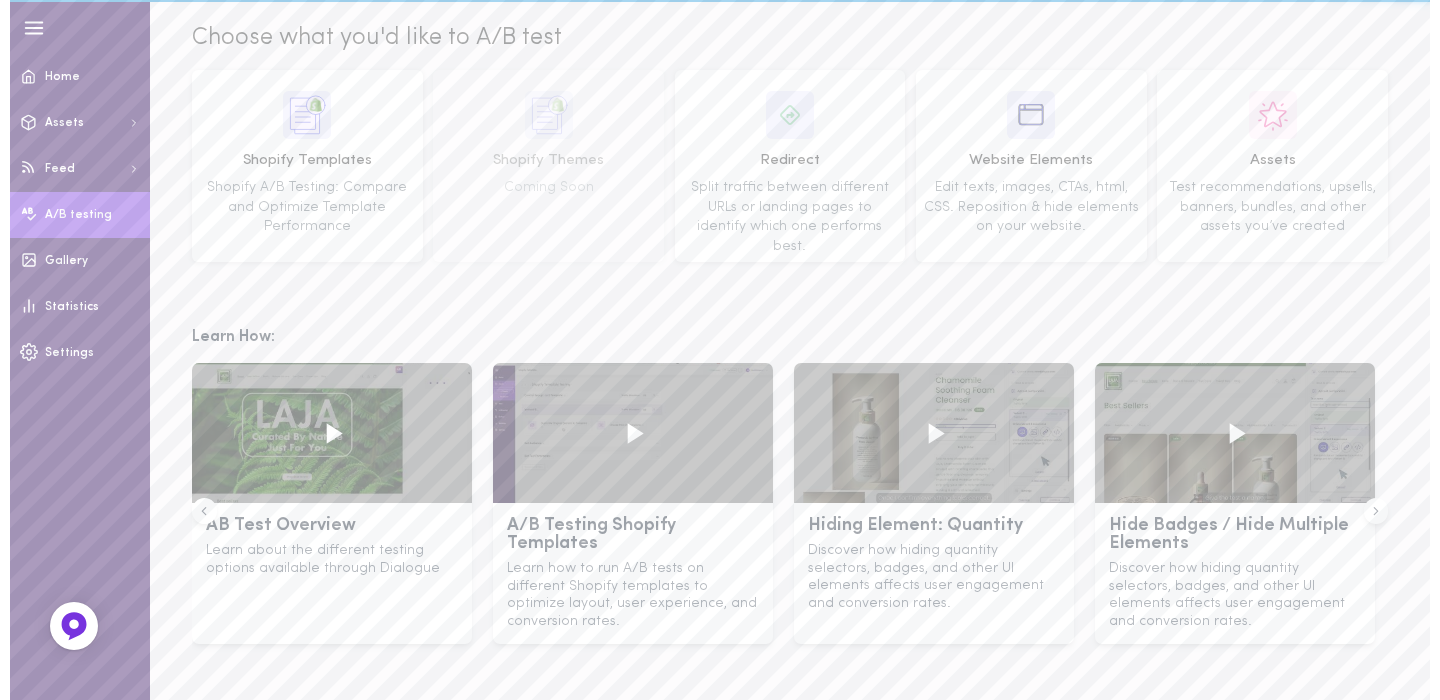 scroll, scrollTop: 0, scrollLeft: 0, axis: both 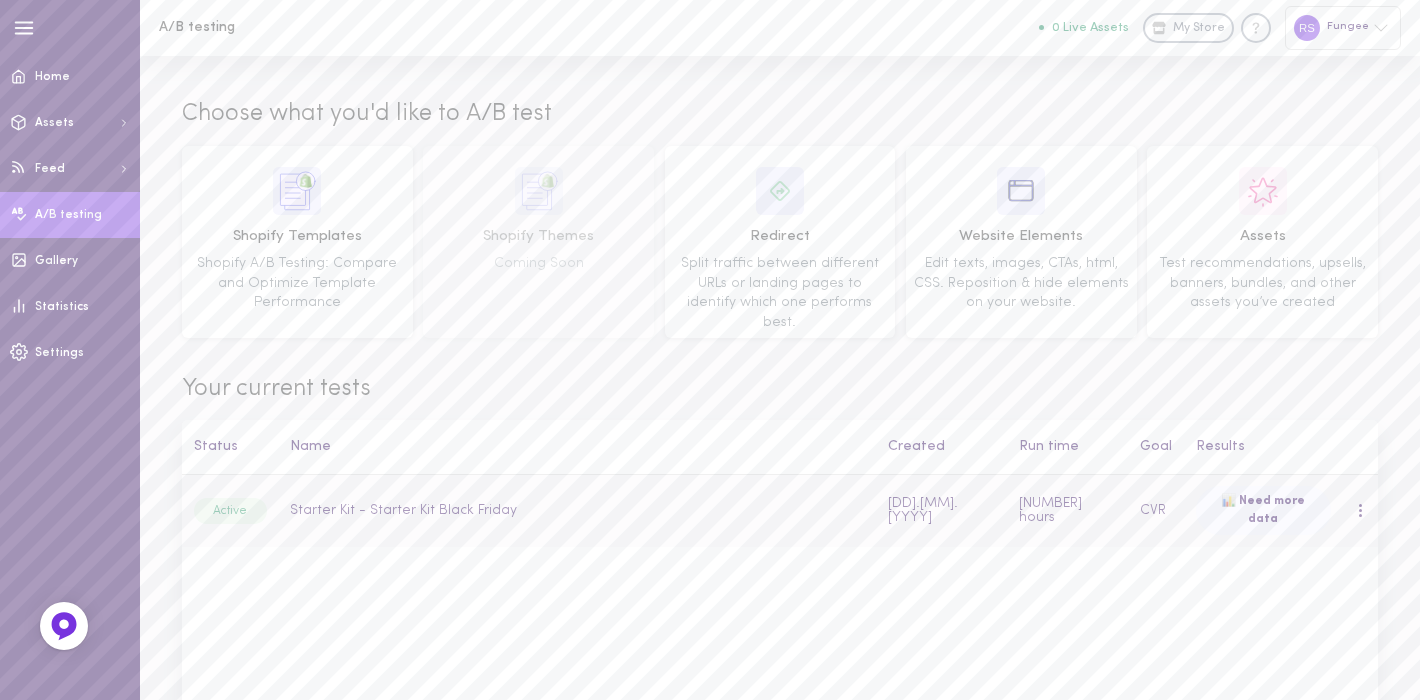 click on "Starter Kit - Starter Kit Black Friday" at bounding box center (577, 511) 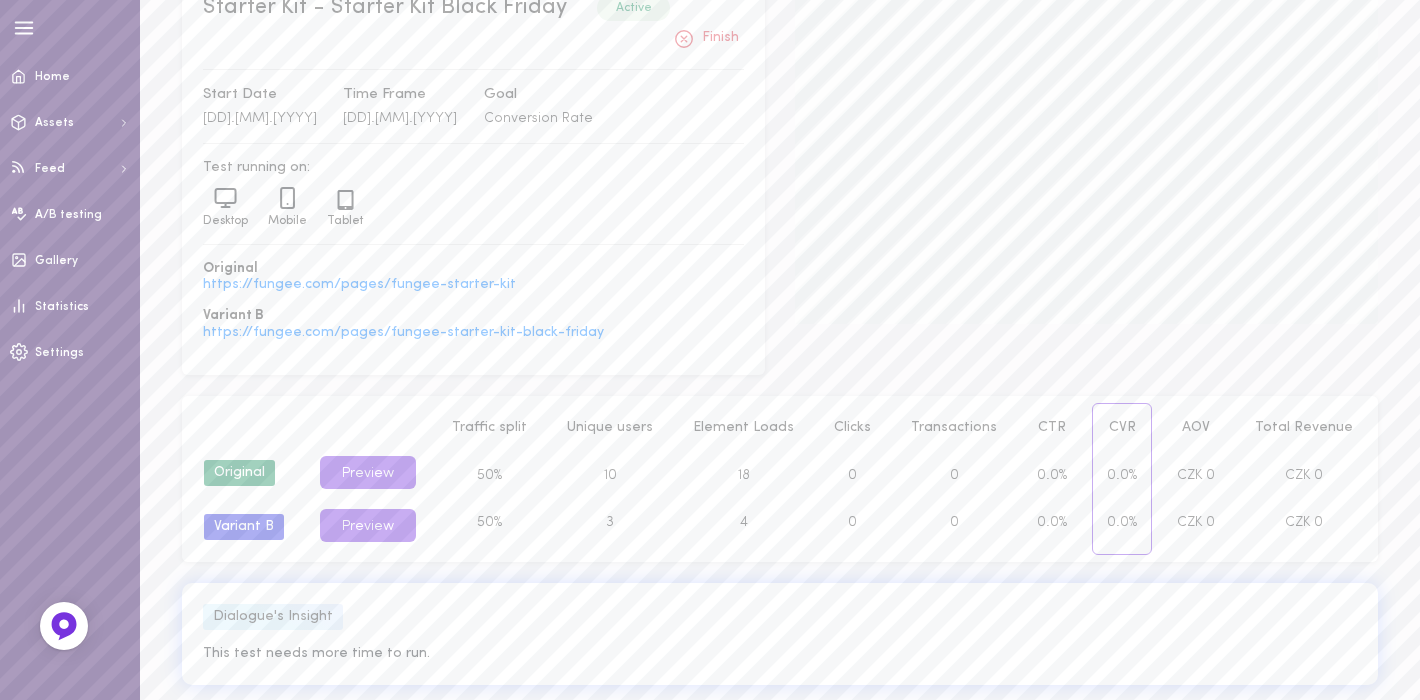 scroll, scrollTop: 209, scrollLeft: 0, axis: vertical 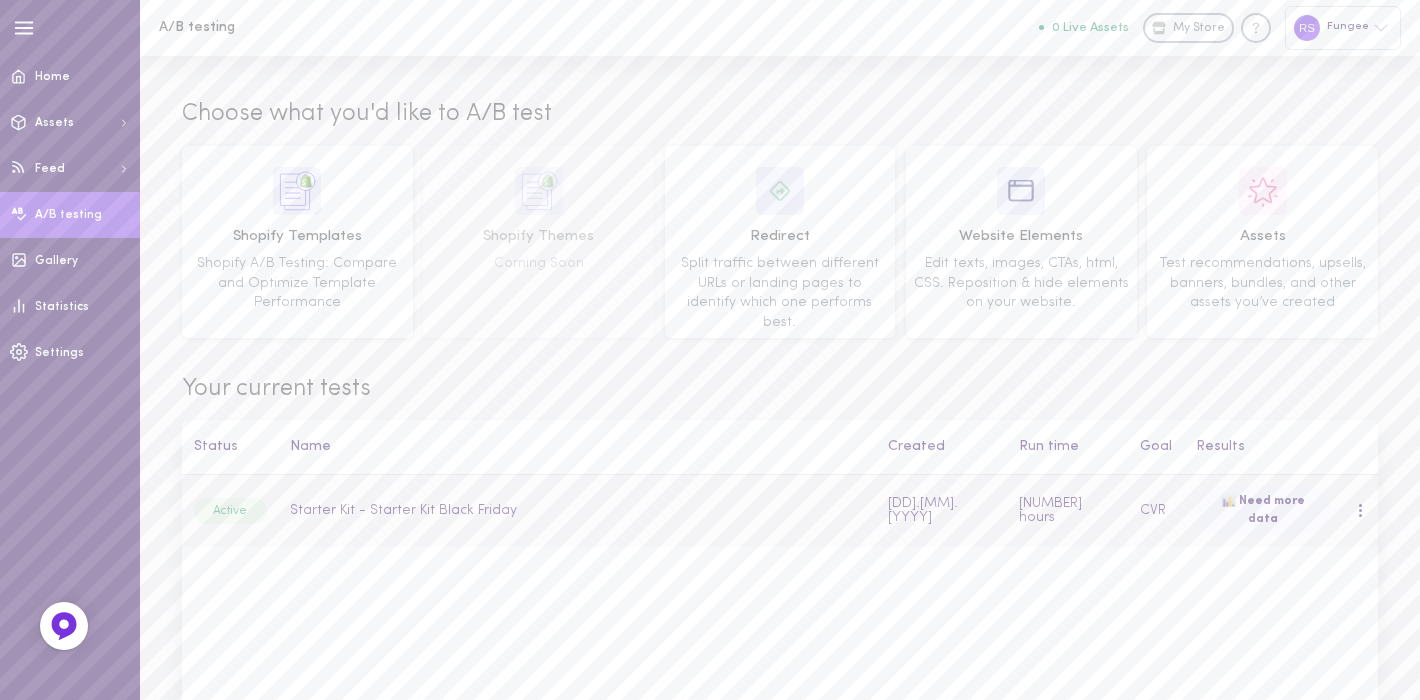 click at bounding box center [1360, 511] 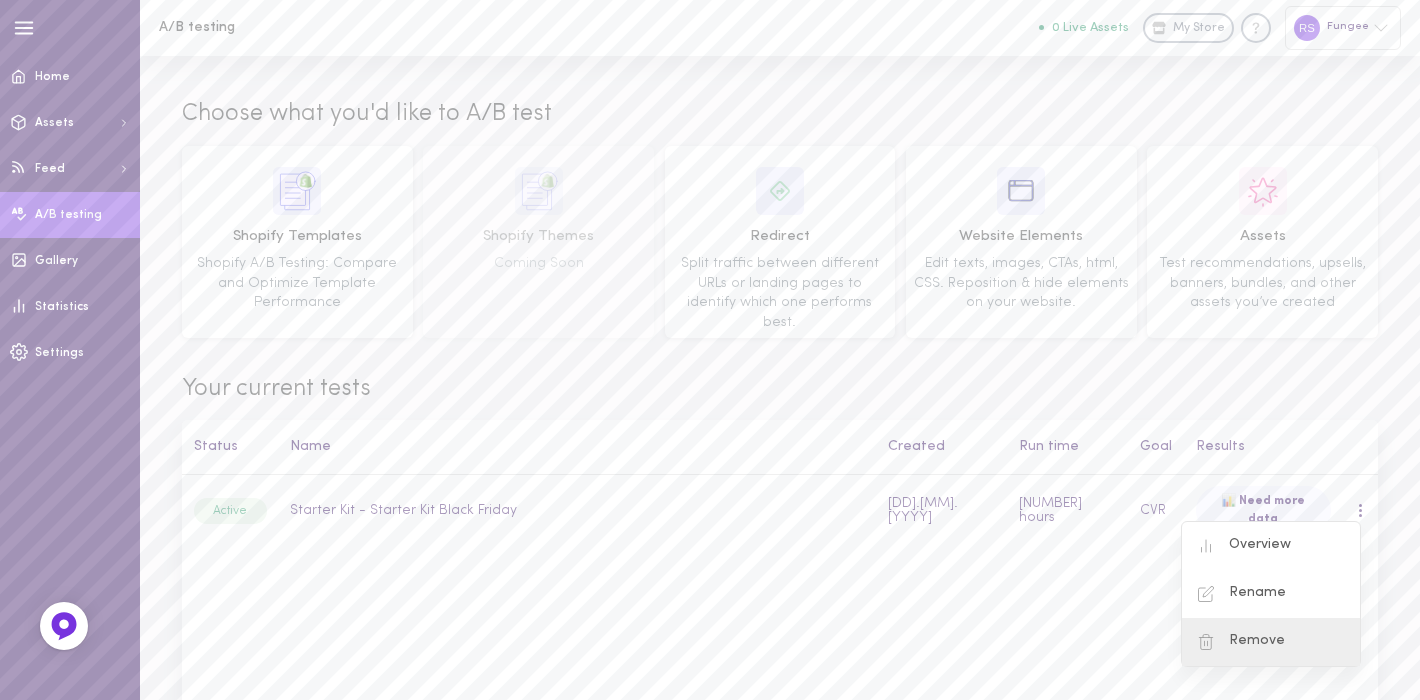 click on "Remove" at bounding box center [1271, 642] 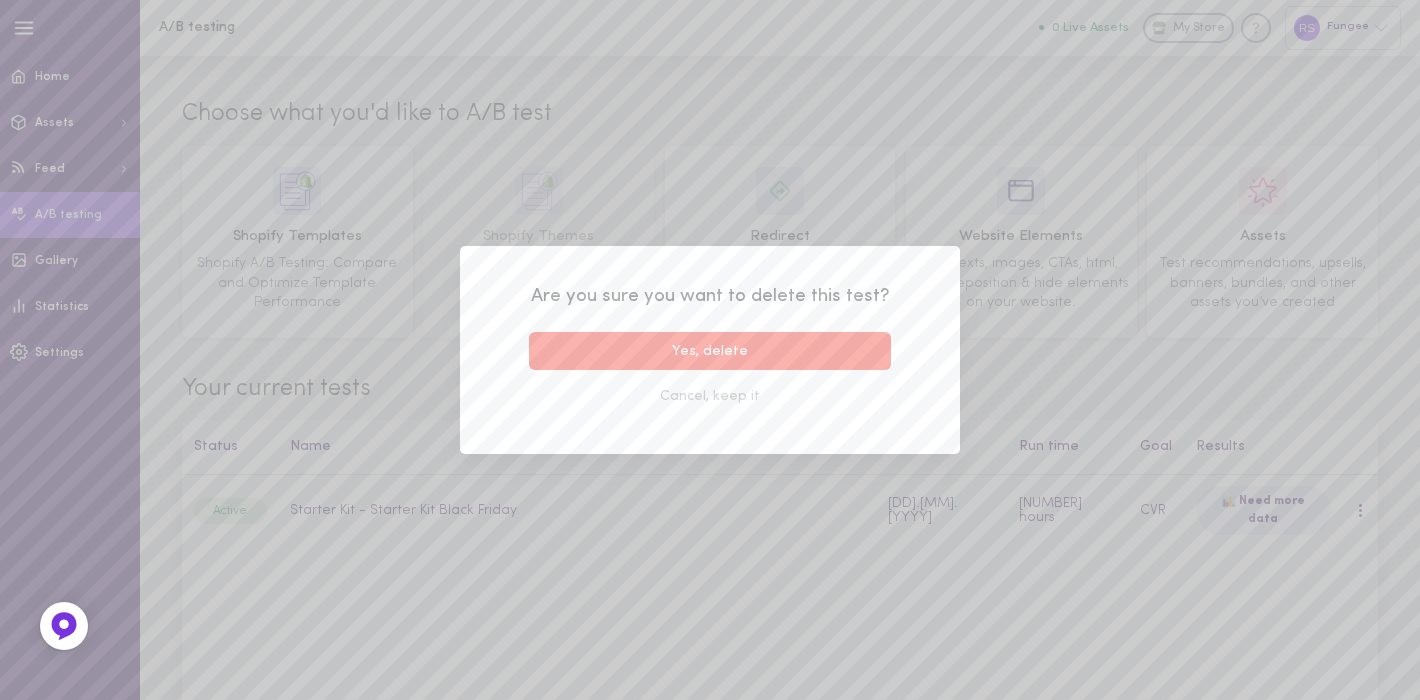 click on "Yes, delete" at bounding box center (710, 351) 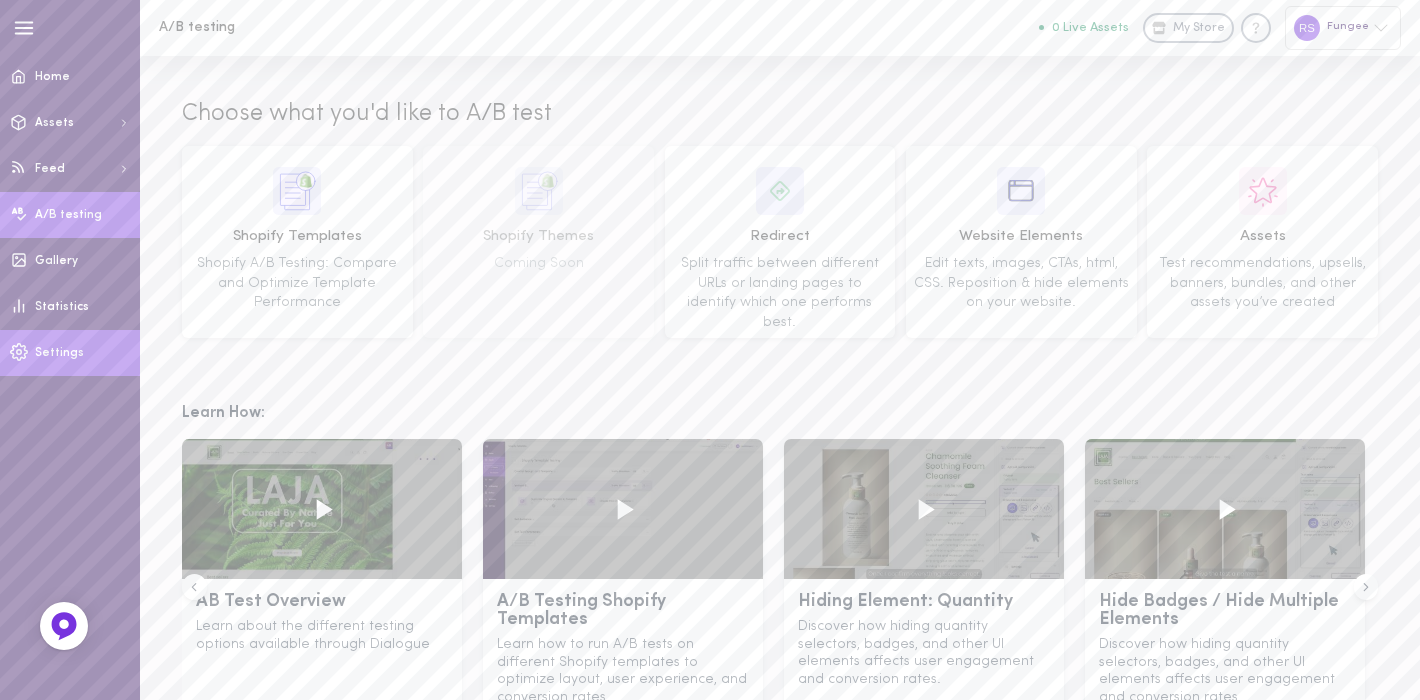 click on "Settings" at bounding box center [70, 353] 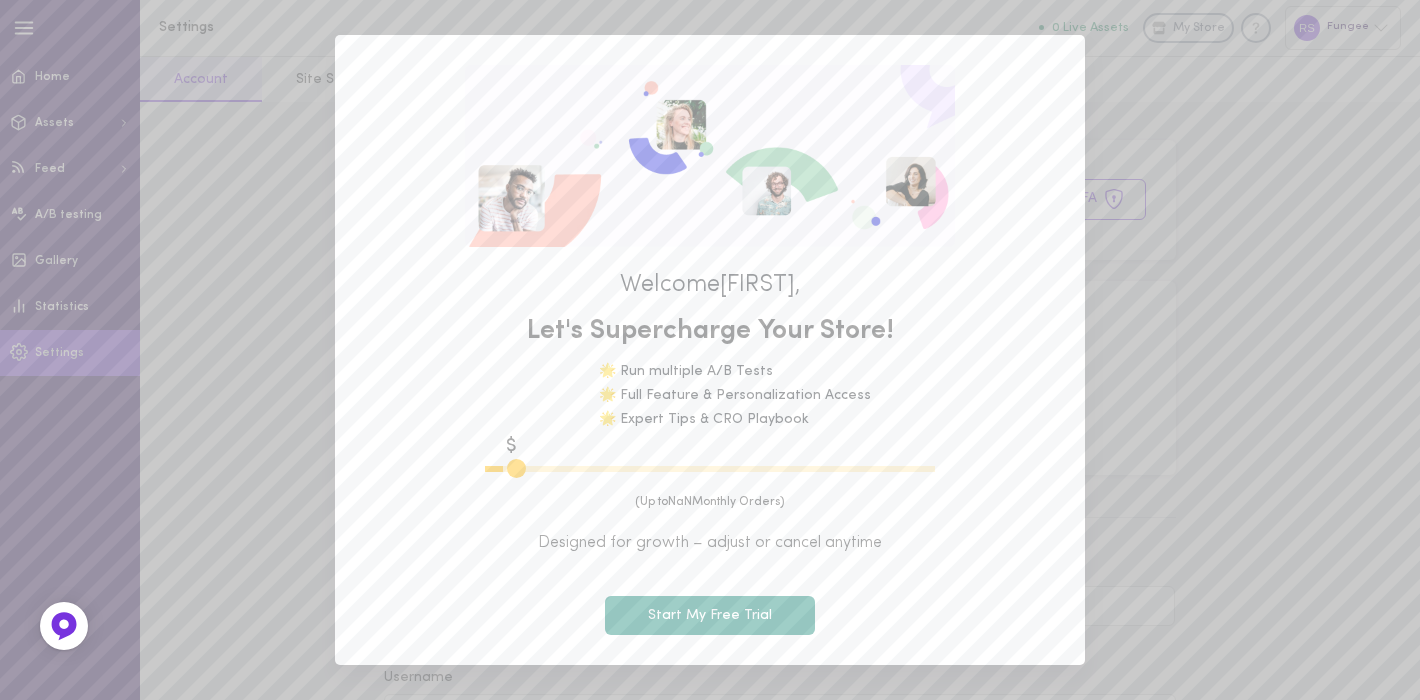 type on "1100" 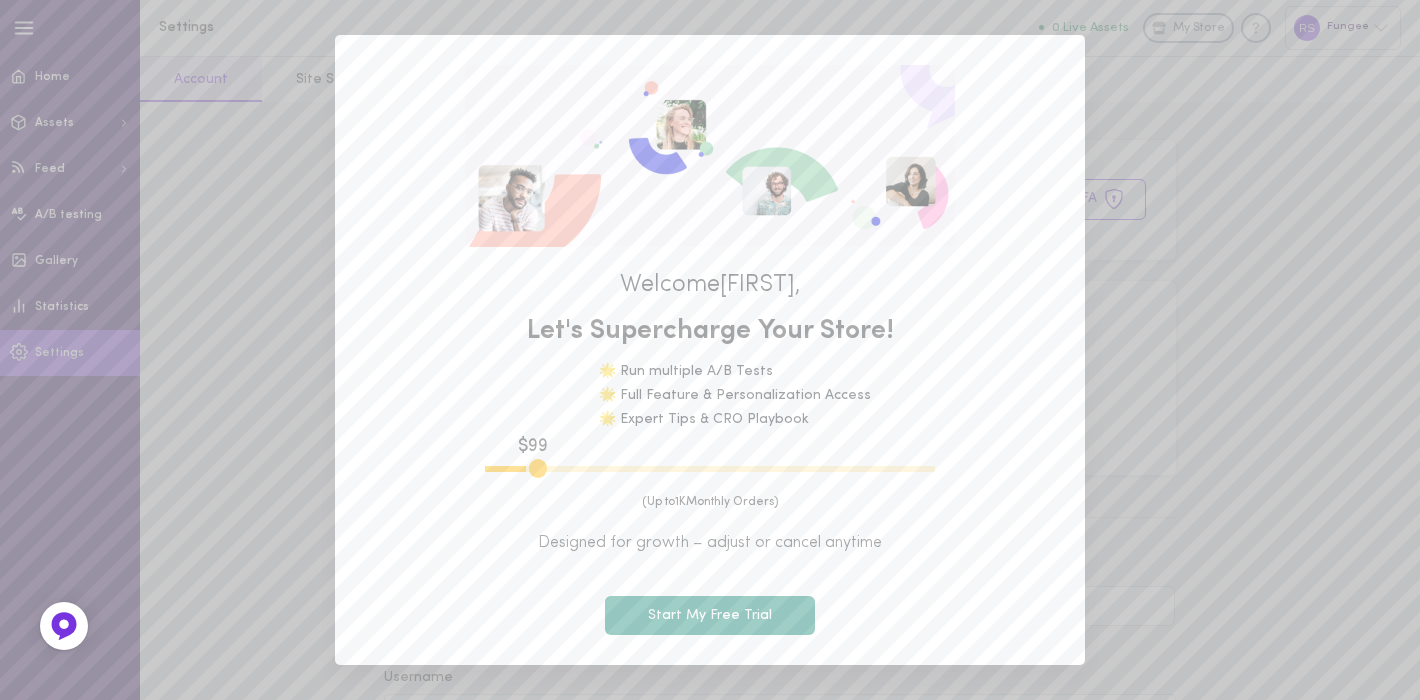 click on "Welcome  [FIRST] , Let's Supercharge Your Store!  🌟 Run multiple A/B Tests  🌟 Full Feature & Personalization Access  🌟 Expert Tips & CRO Playbook $ 99 (Up to  1K  Monthly Orders) Designed for growth – adjust or cancel anytime Start My Free Trial" at bounding box center [710, 350] 